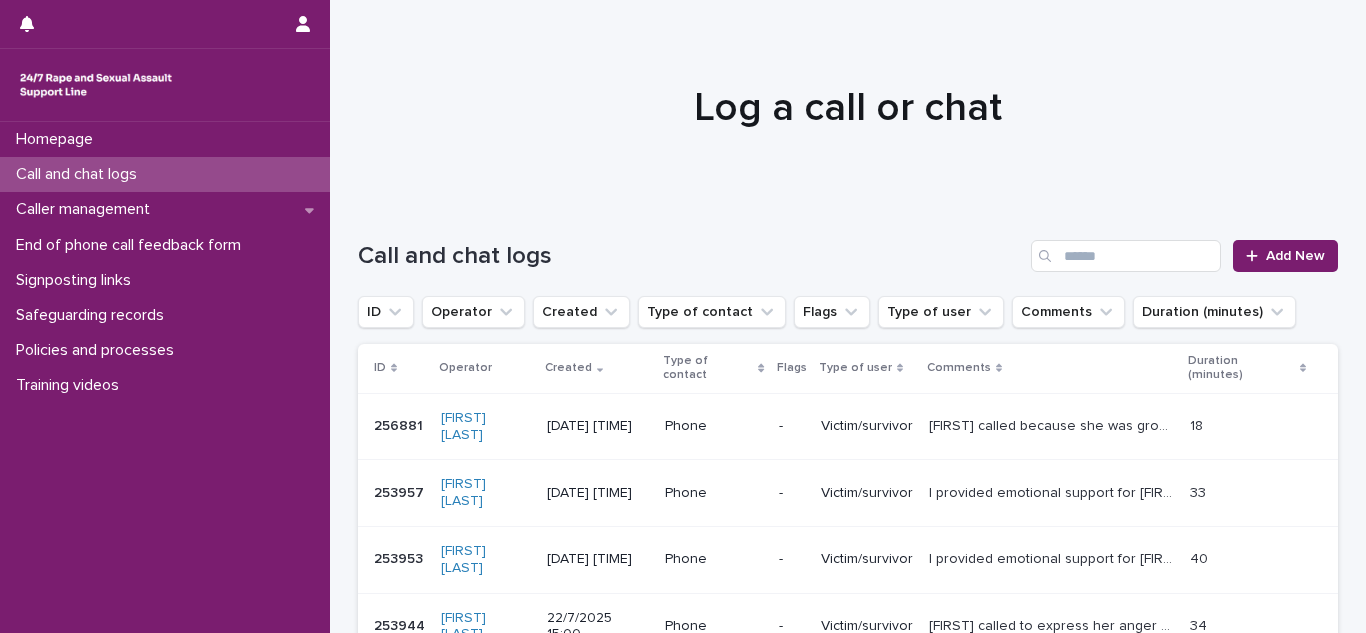 scroll, scrollTop: 0, scrollLeft: 0, axis: both 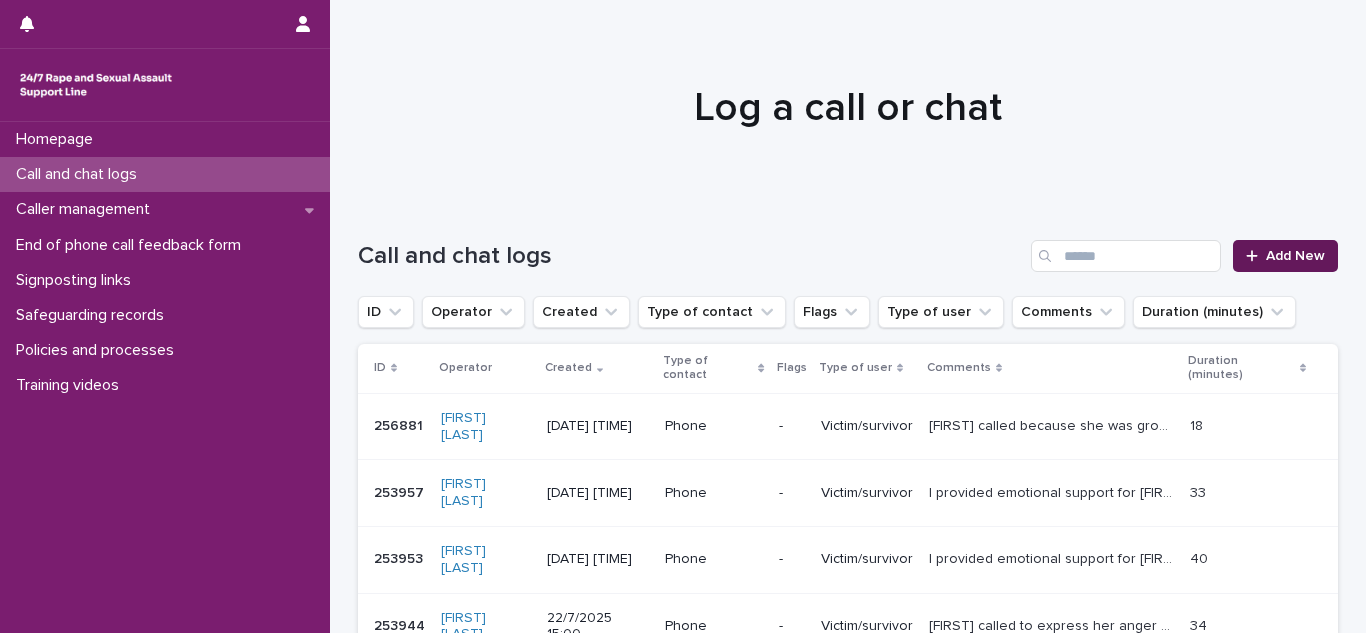 click on "Add New" at bounding box center [1295, 256] 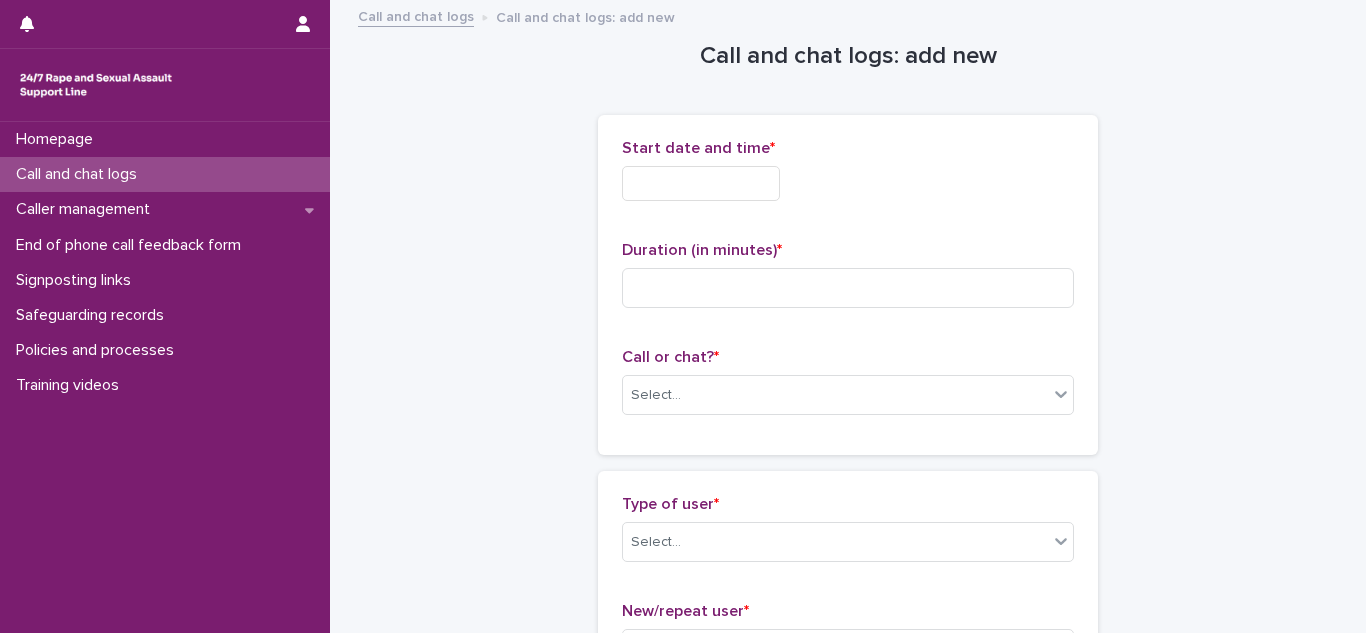 click at bounding box center (701, 183) 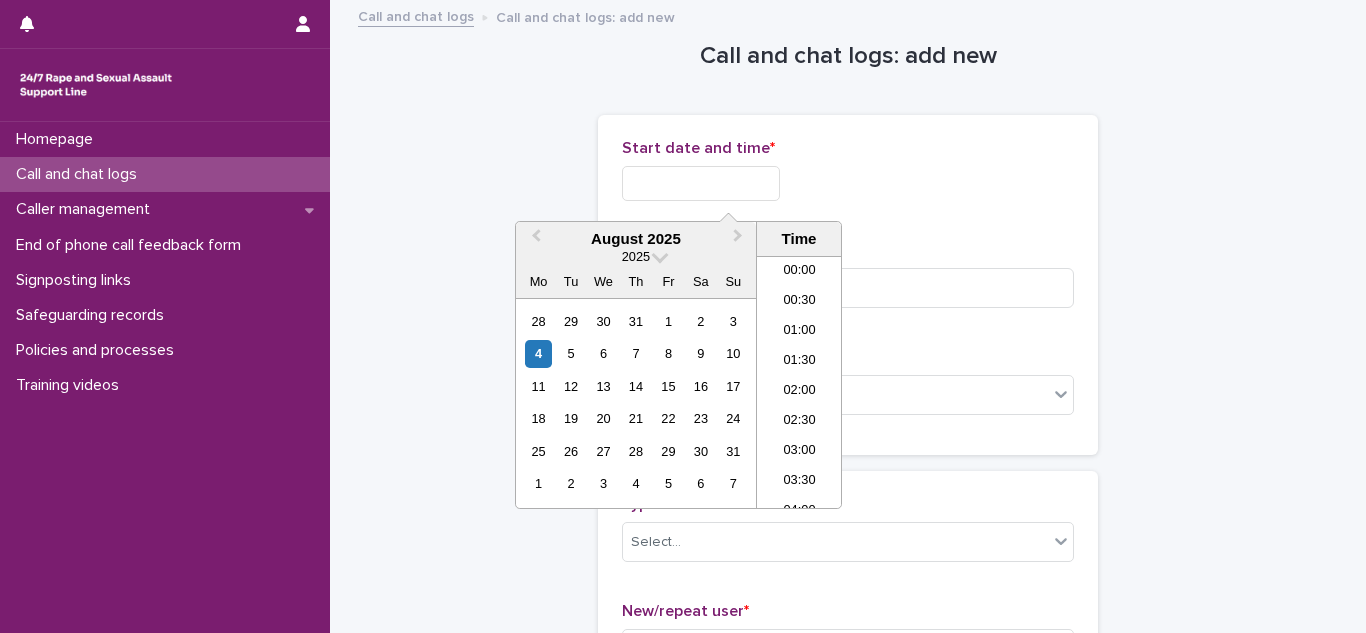 scroll, scrollTop: 790, scrollLeft: 0, axis: vertical 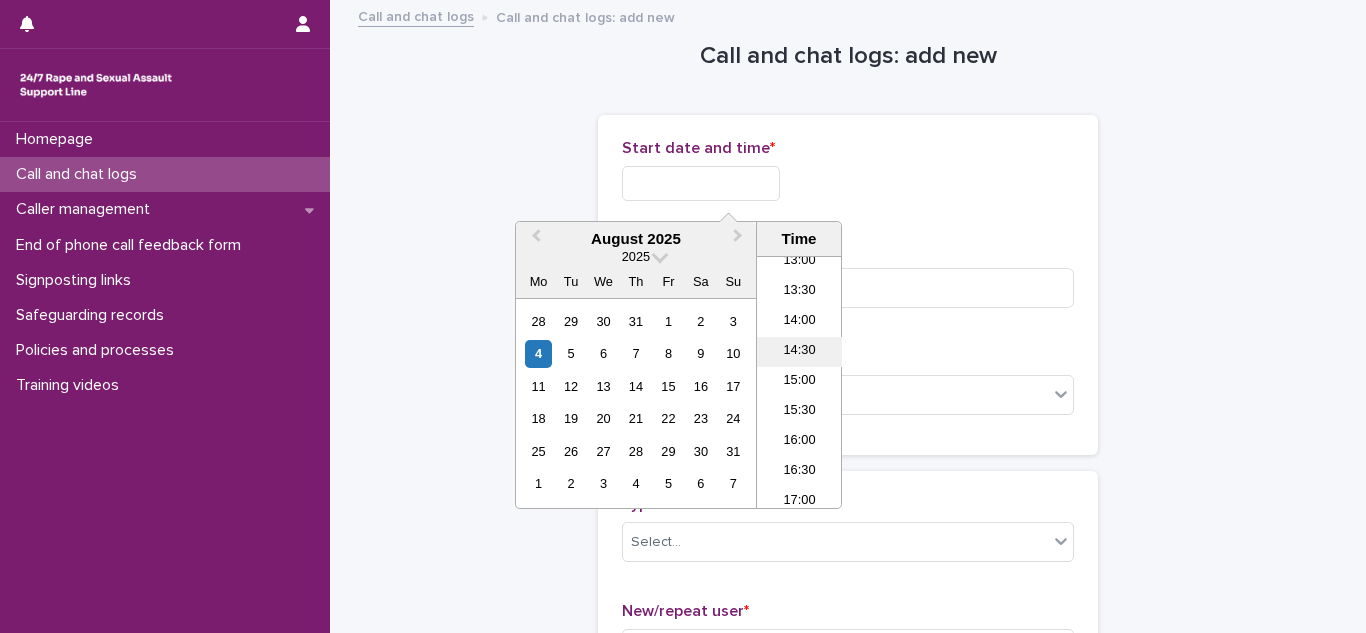 click on "14:30" at bounding box center [799, 352] 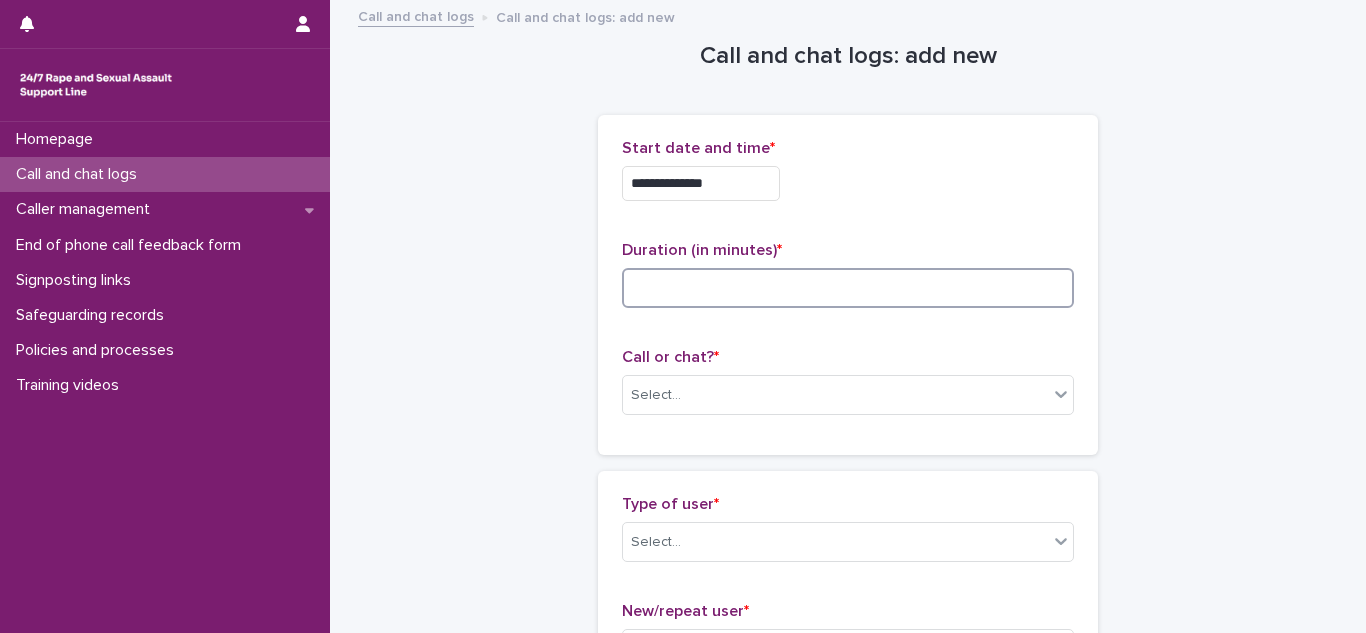 click at bounding box center (848, 288) 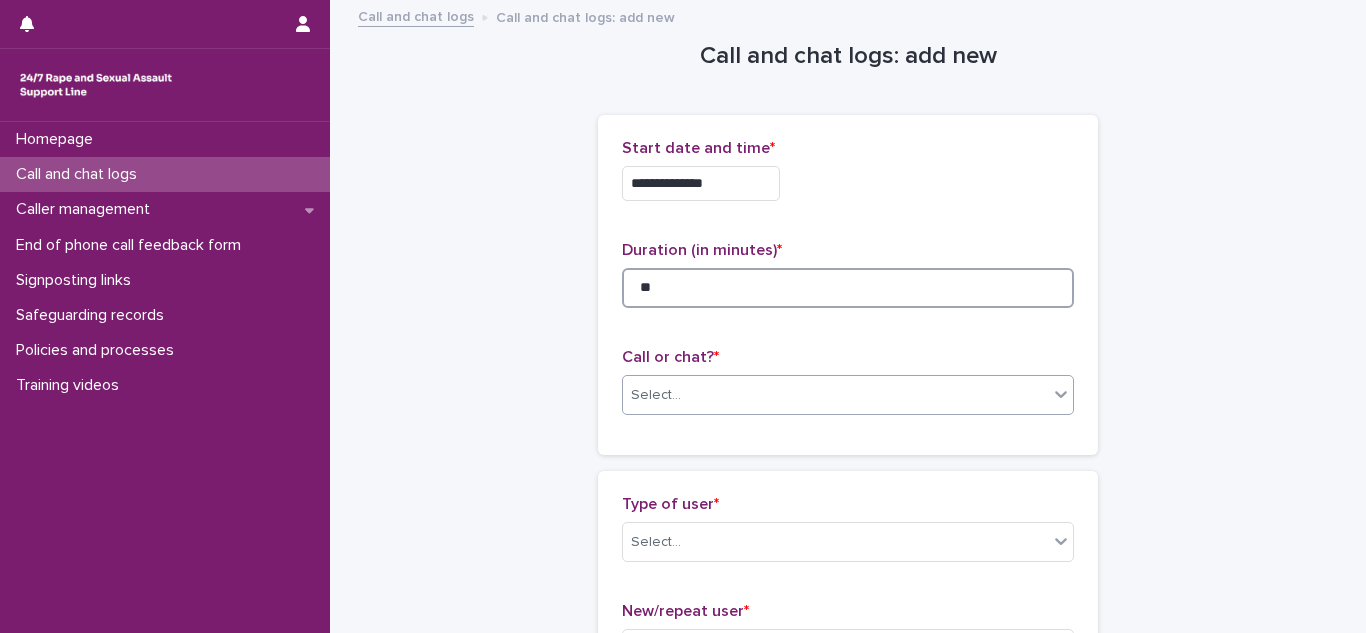 type on "**" 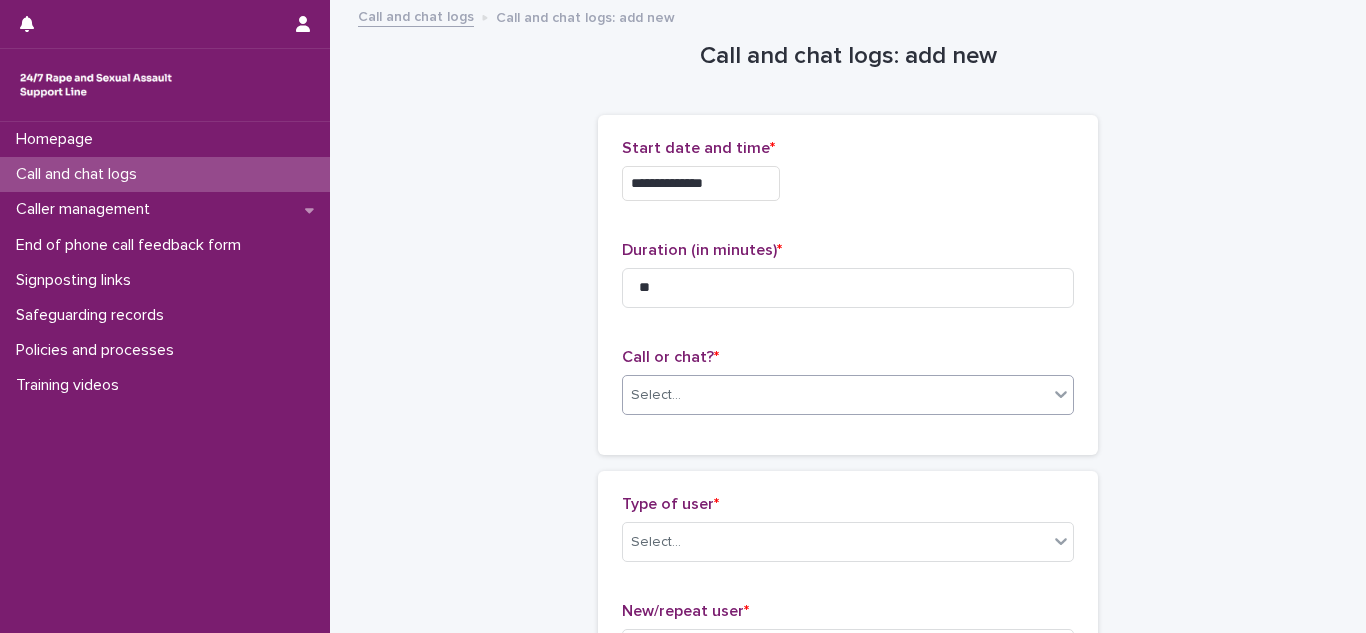 click on "Select..." at bounding box center [835, 395] 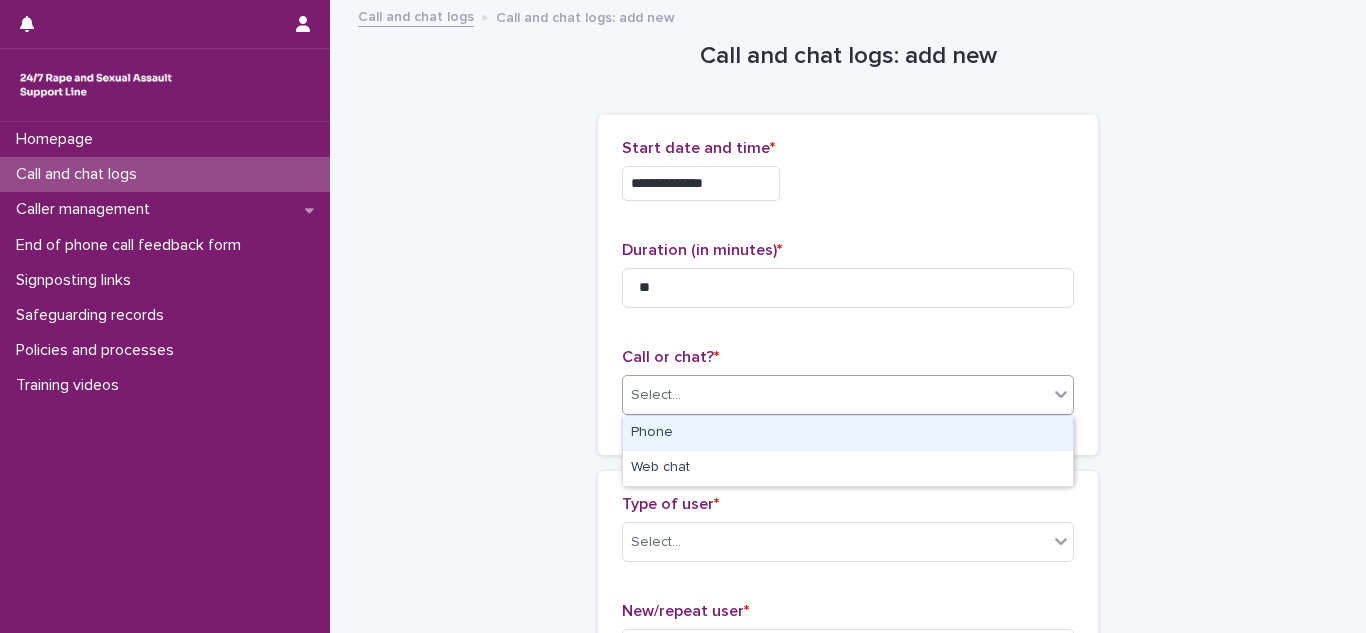 click on "Phone" at bounding box center [848, 433] 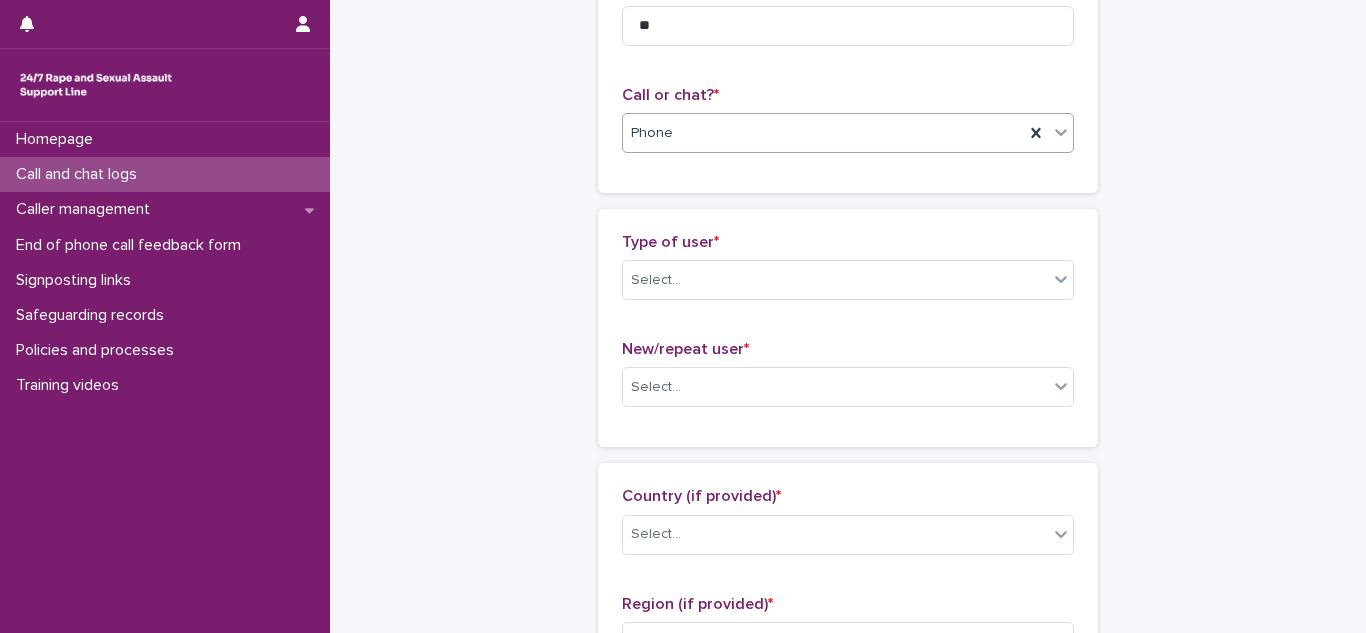 scroll, scrollTop: 277, scrollLeft: 0, axis: vertical 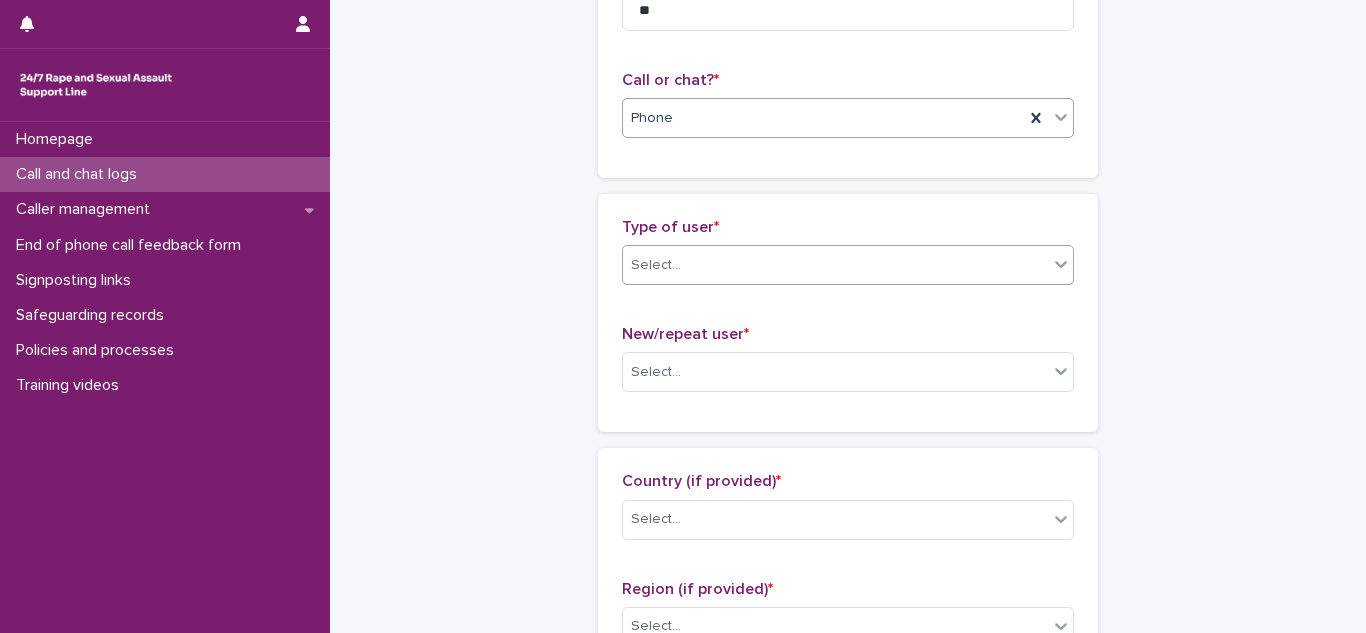 click at bounding box center (684, 265) 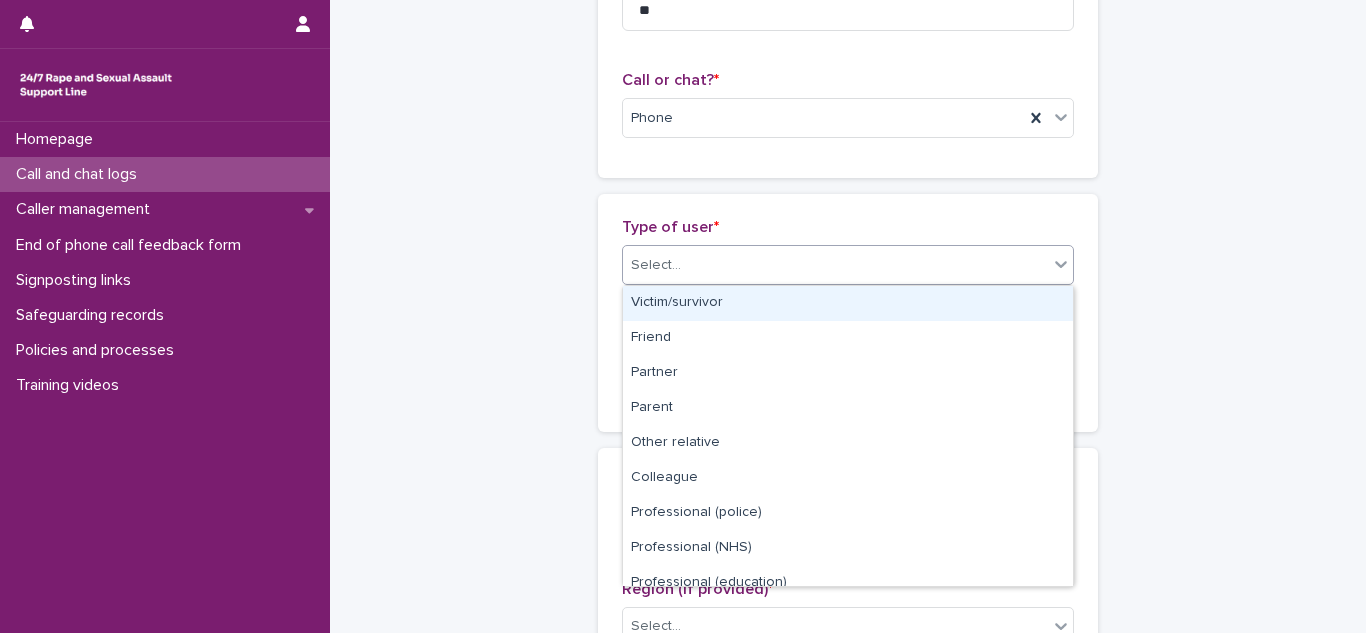 click on "Victim/survivor" at bounding box center (848, 303) 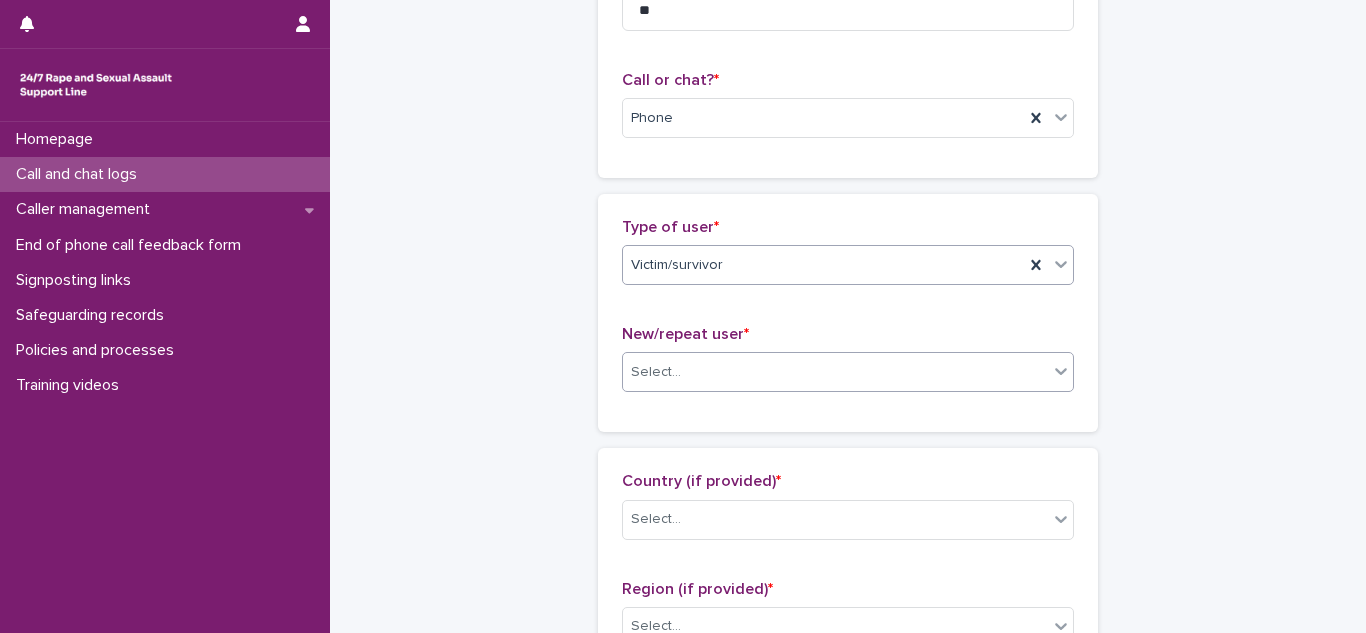 click on "Select..." at bounding box center [656, 372] 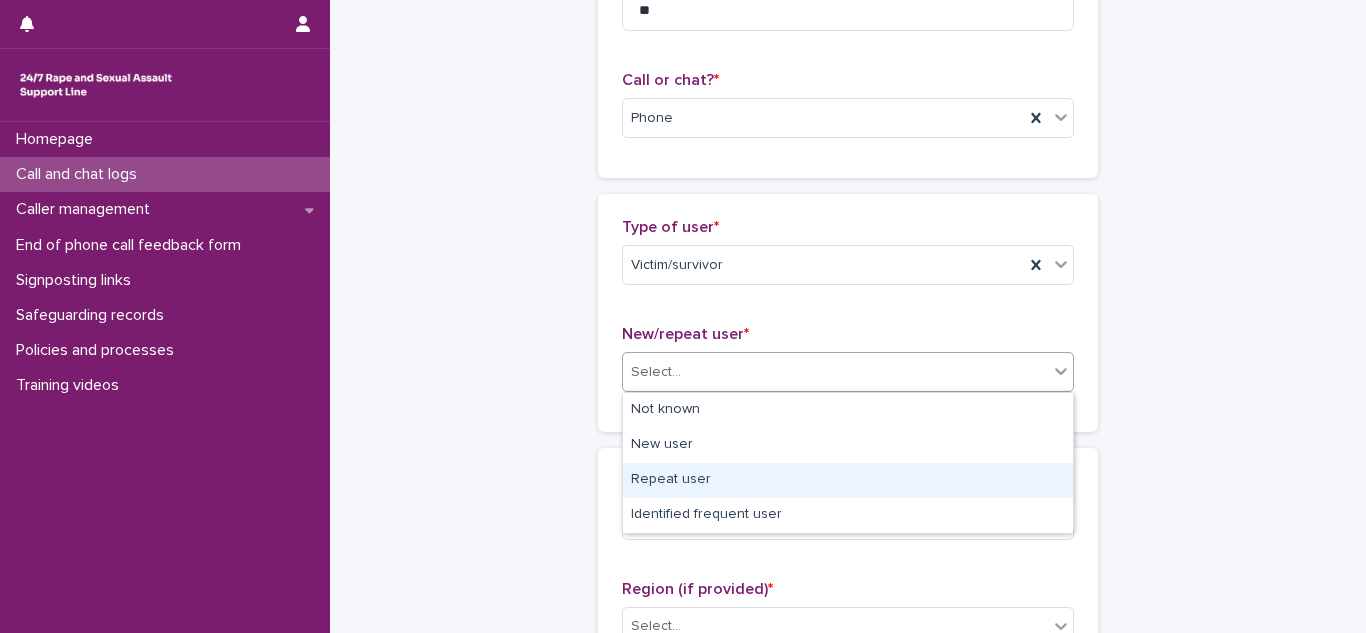 click on "Repeat user" at bounding box center [848, 480] 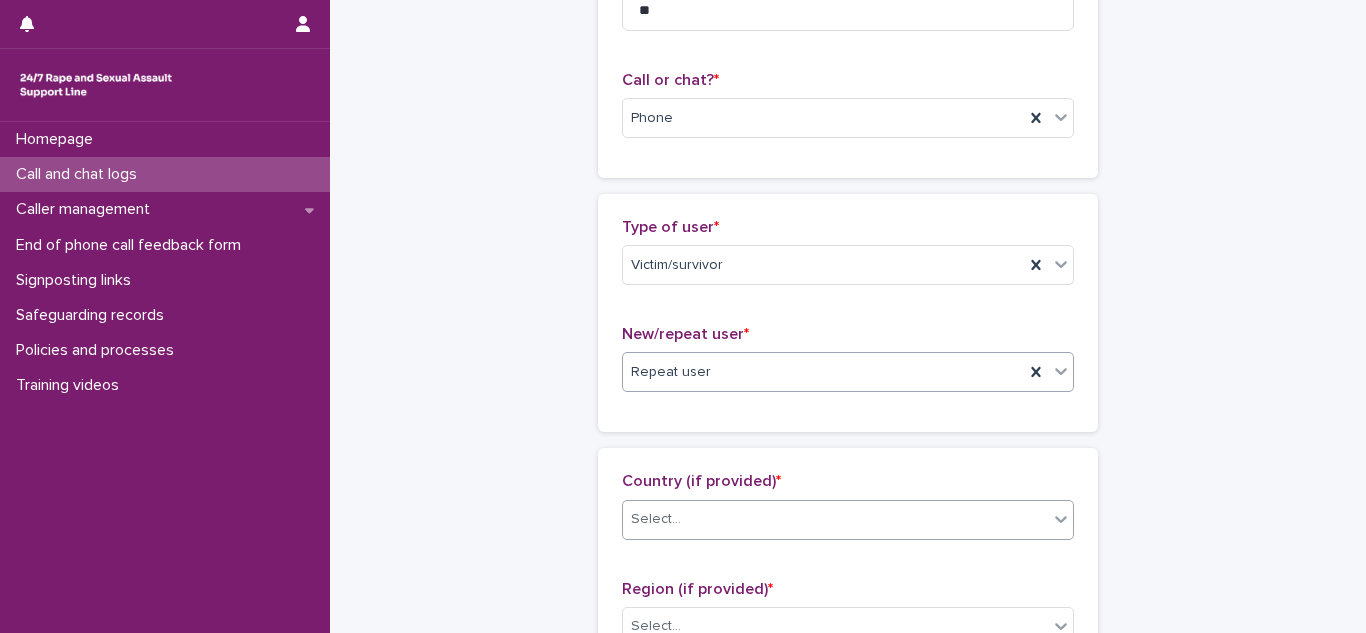 click on "Select..." at bounding box center (835, 519) 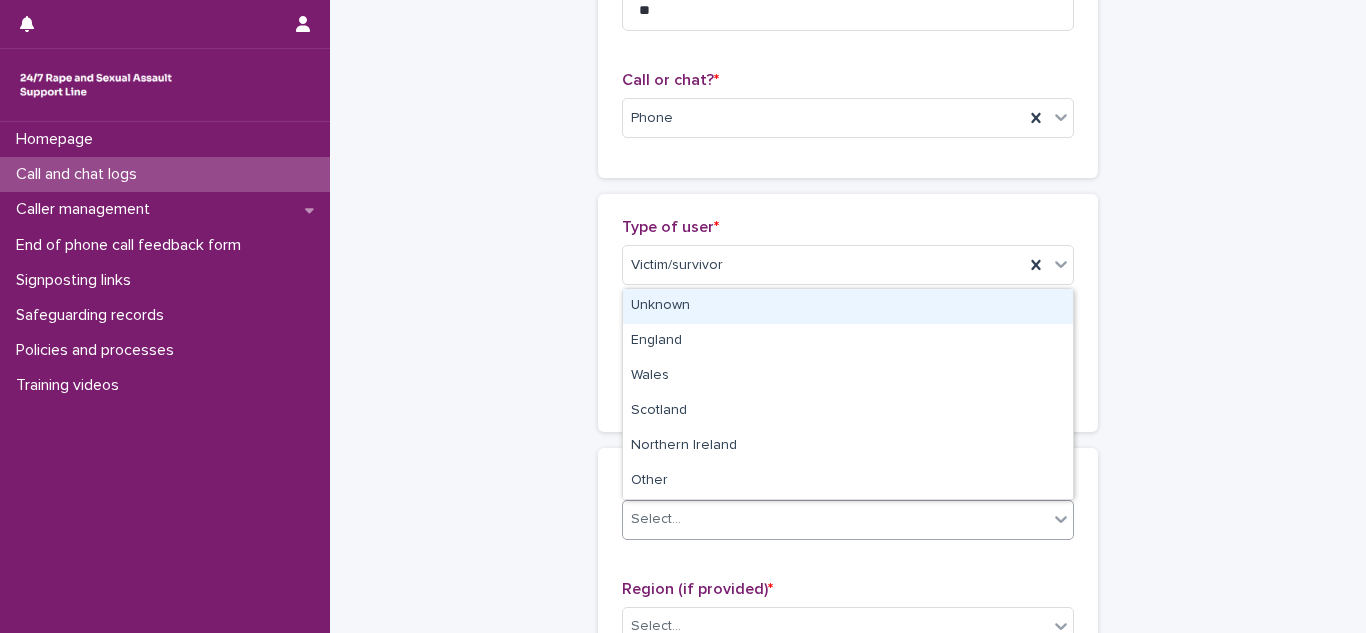 click on "Unknown" at bounding box center (848, 306) 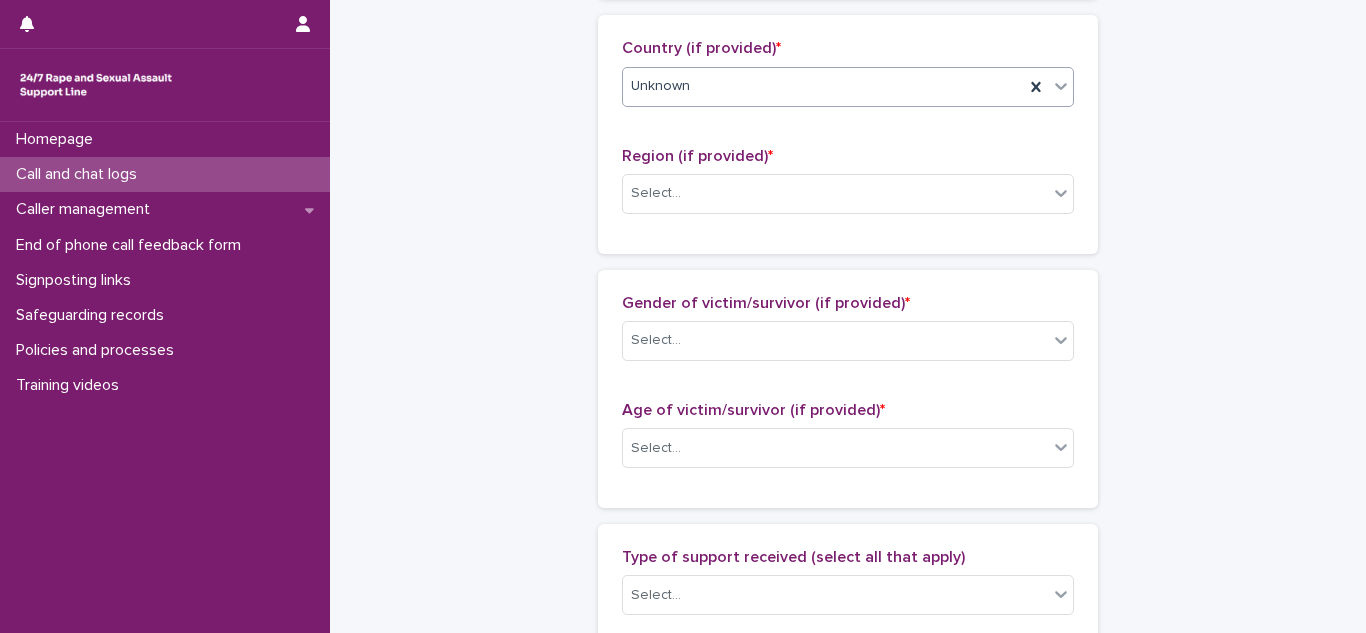 scroll, scrollTop: 712, scrollLeft: 0, axis: vertical 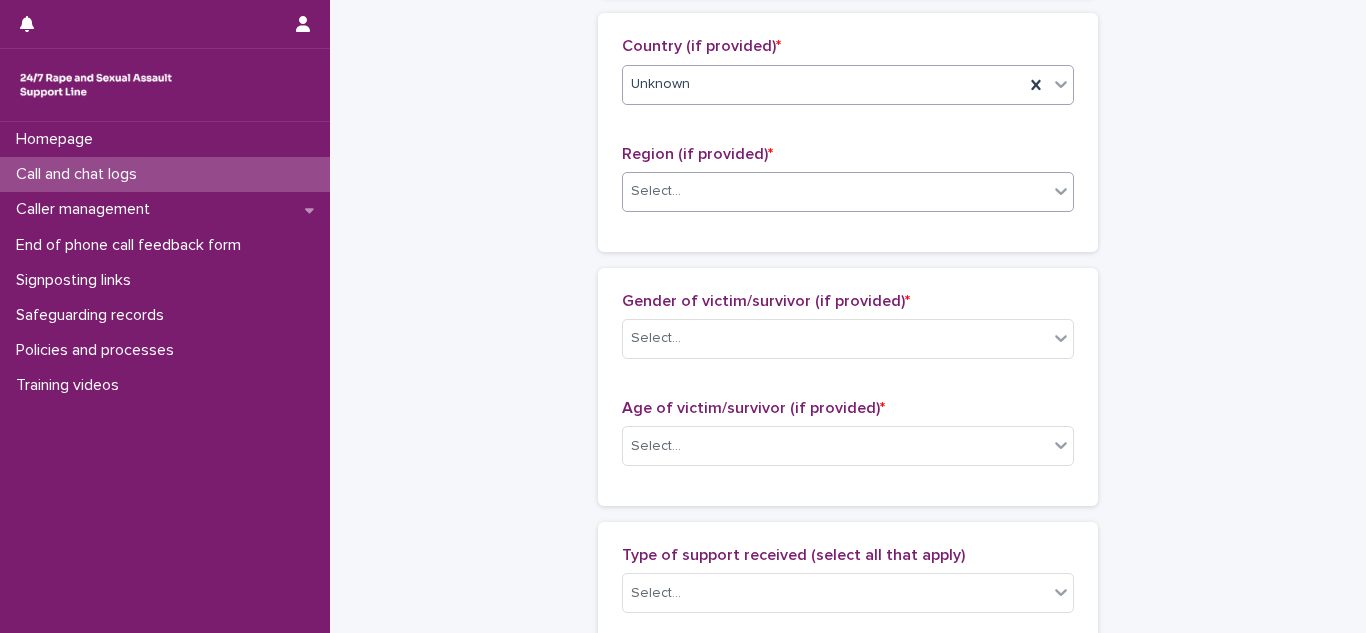 click on "Select..." at bounding box center (835, 191) 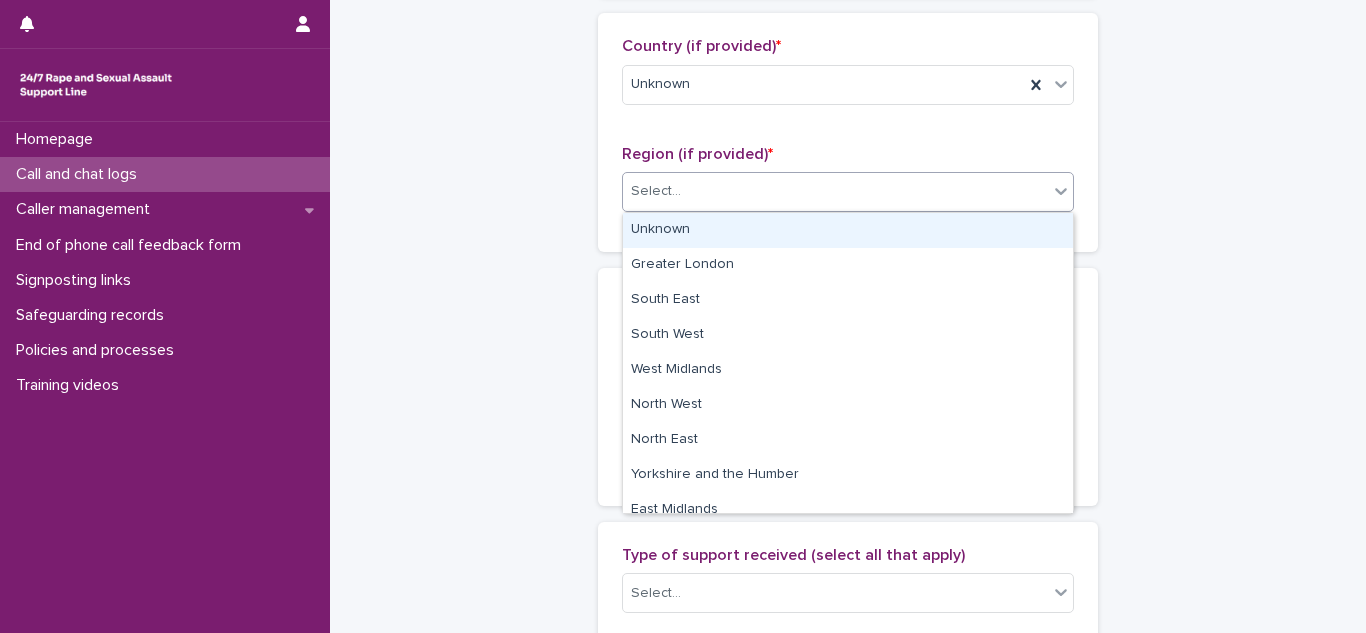click on "Unknown" at bounding box center (848, 230) 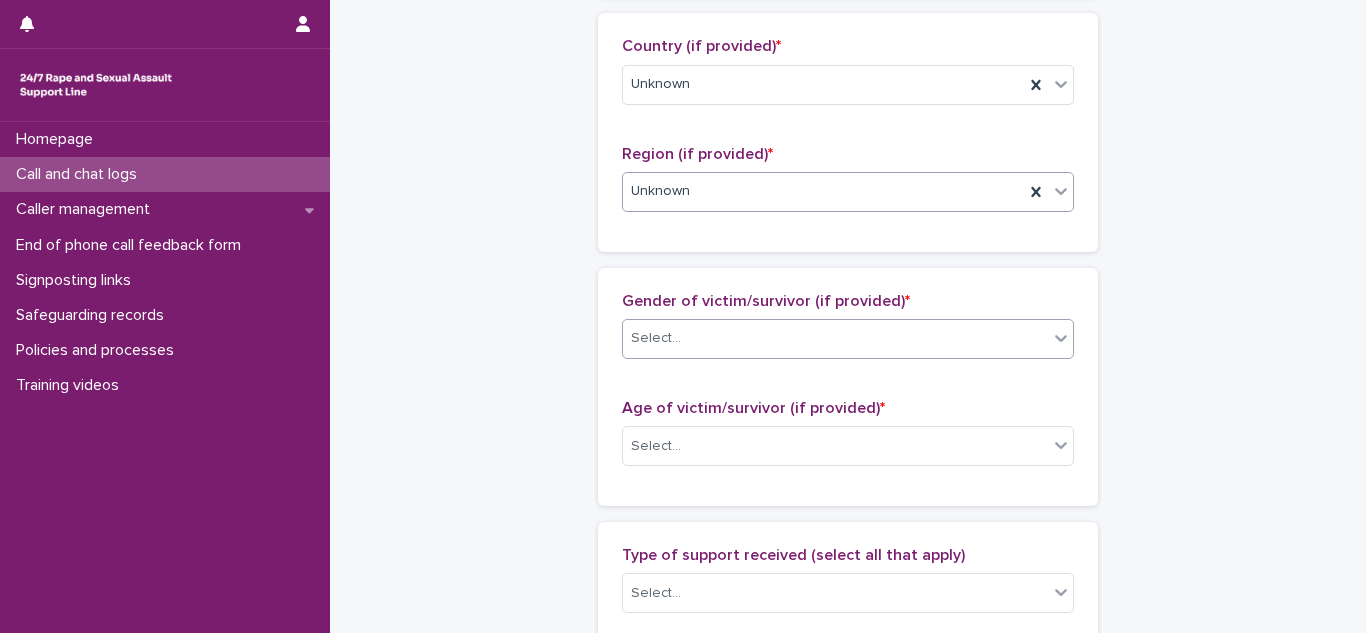 click on "Select..." at bounding box center (835, 338) 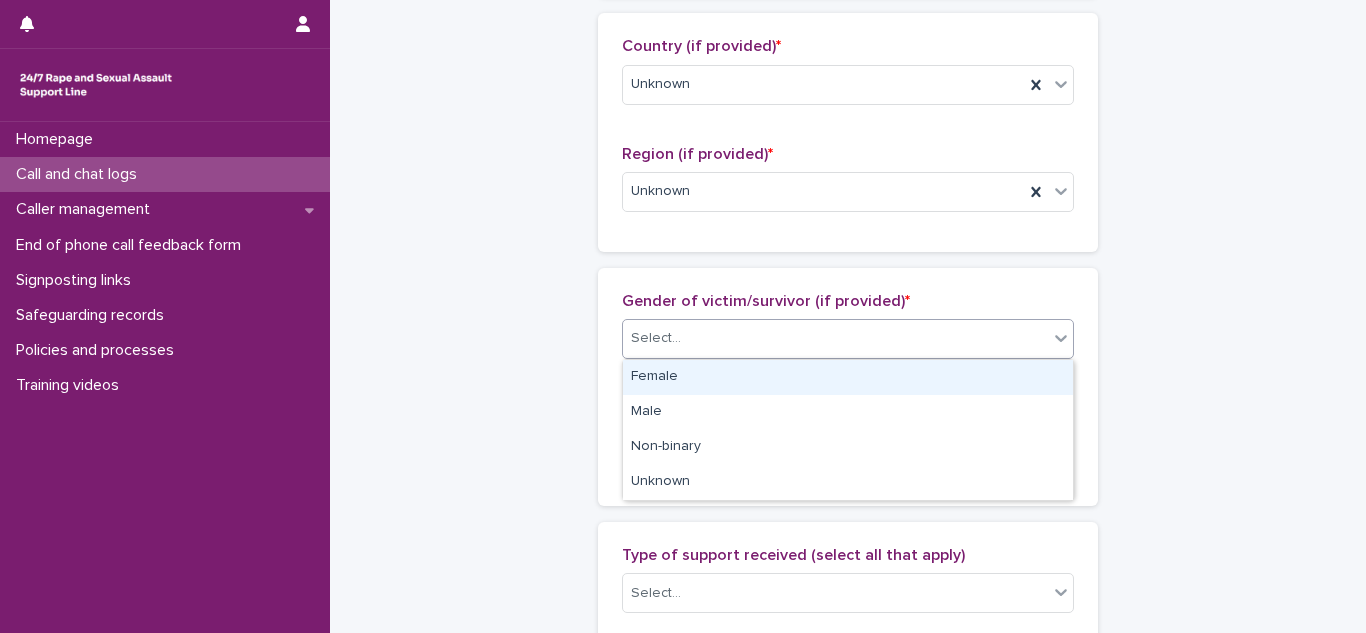 click on "Female" at bounding box center [848, 377] 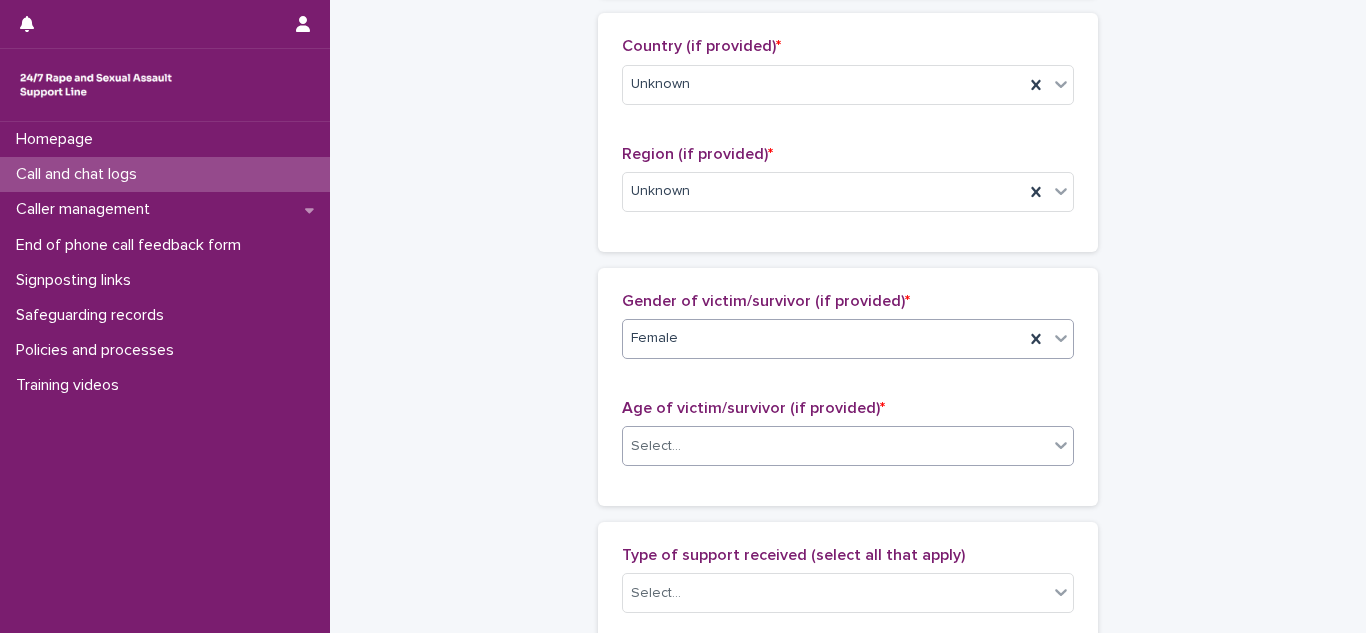 click on "Select..." at bounding box center (656, 446) 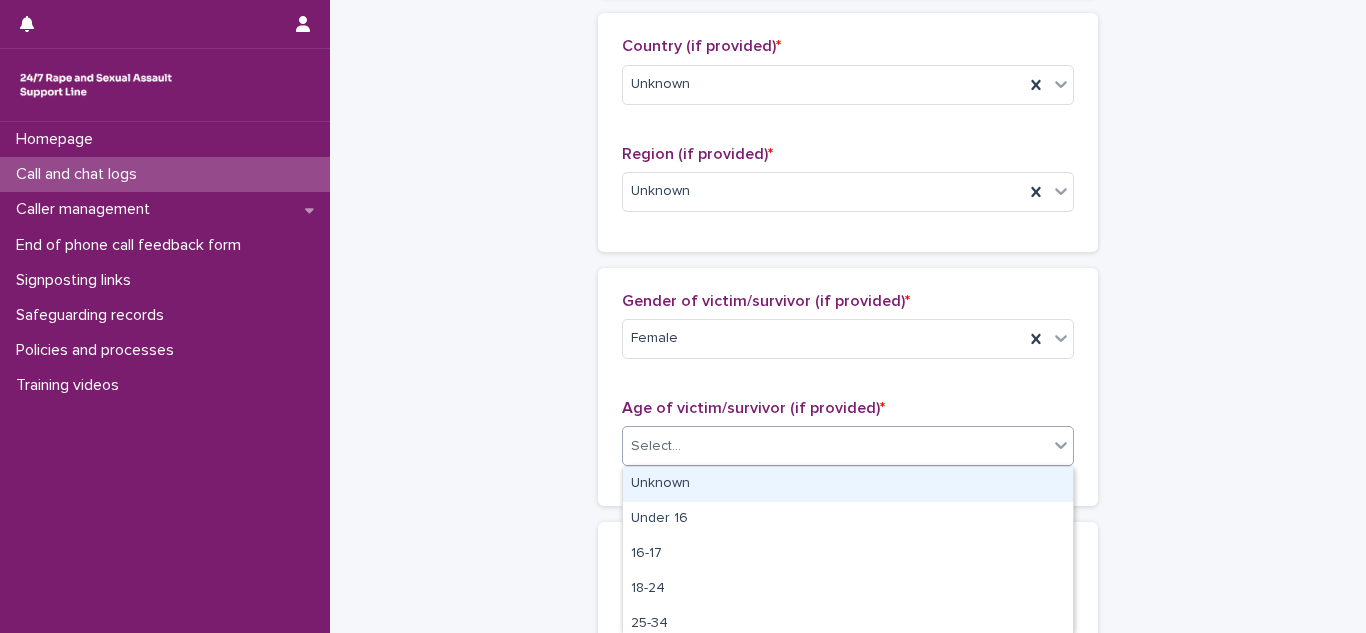 click on "Unknown" at bounding box center (848, 484) 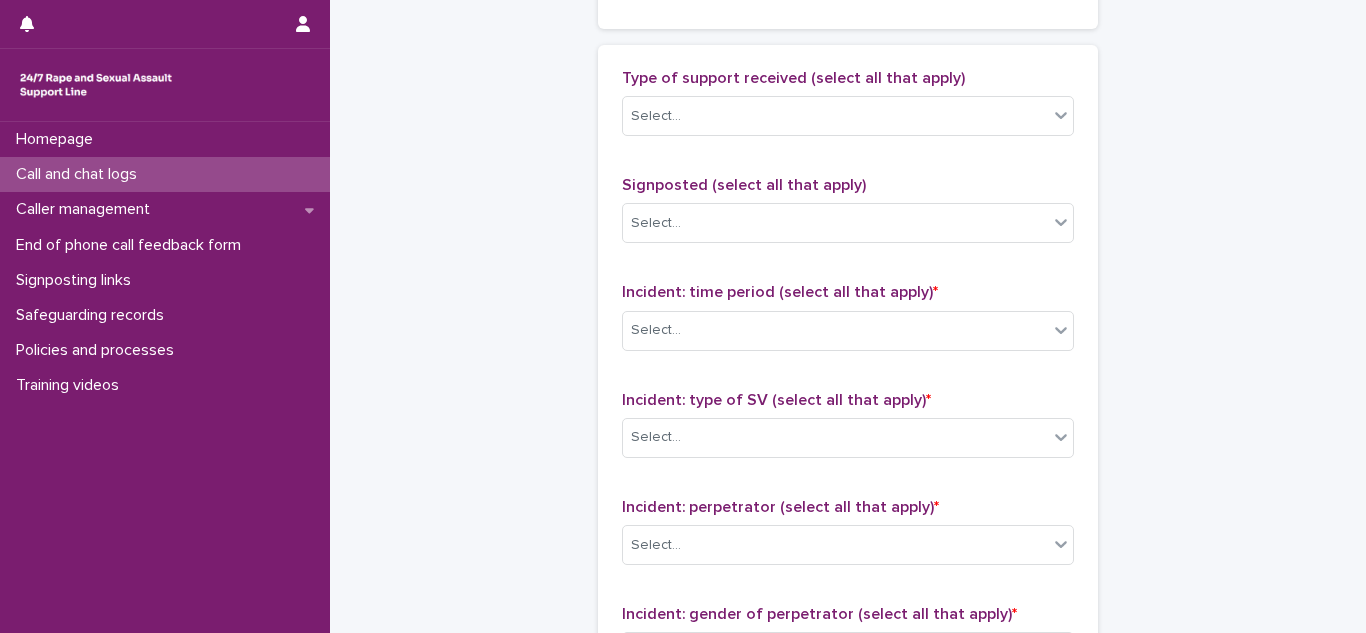 scroll, scrollTop: 1194, scrollLeft: 0, axis: vertical 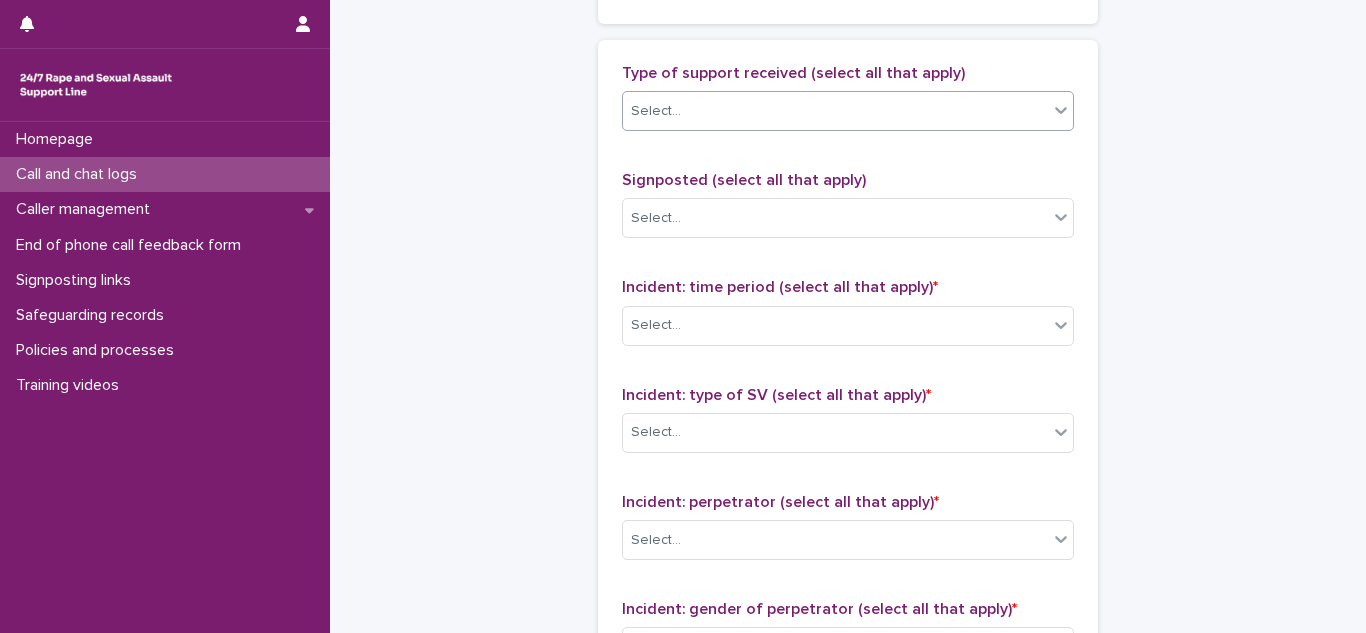 click on "Select..." at bounding box center [848, 111] 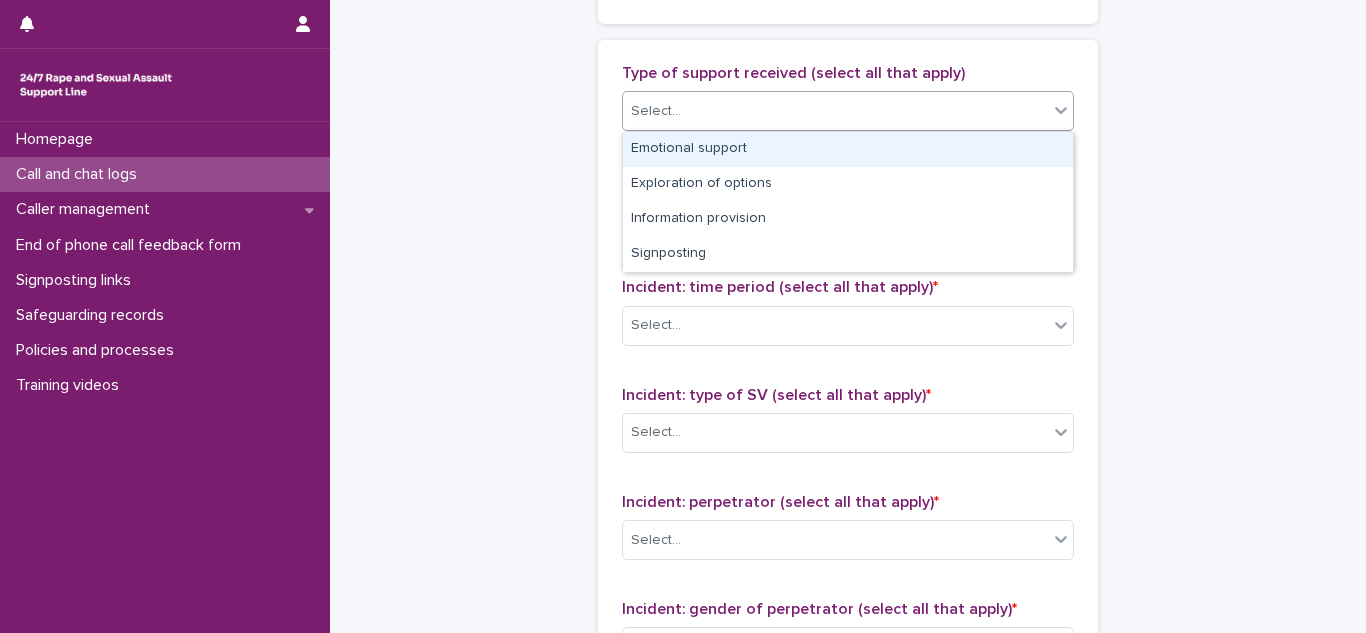 click on "Emotional support" at bounding box center (848, 149) 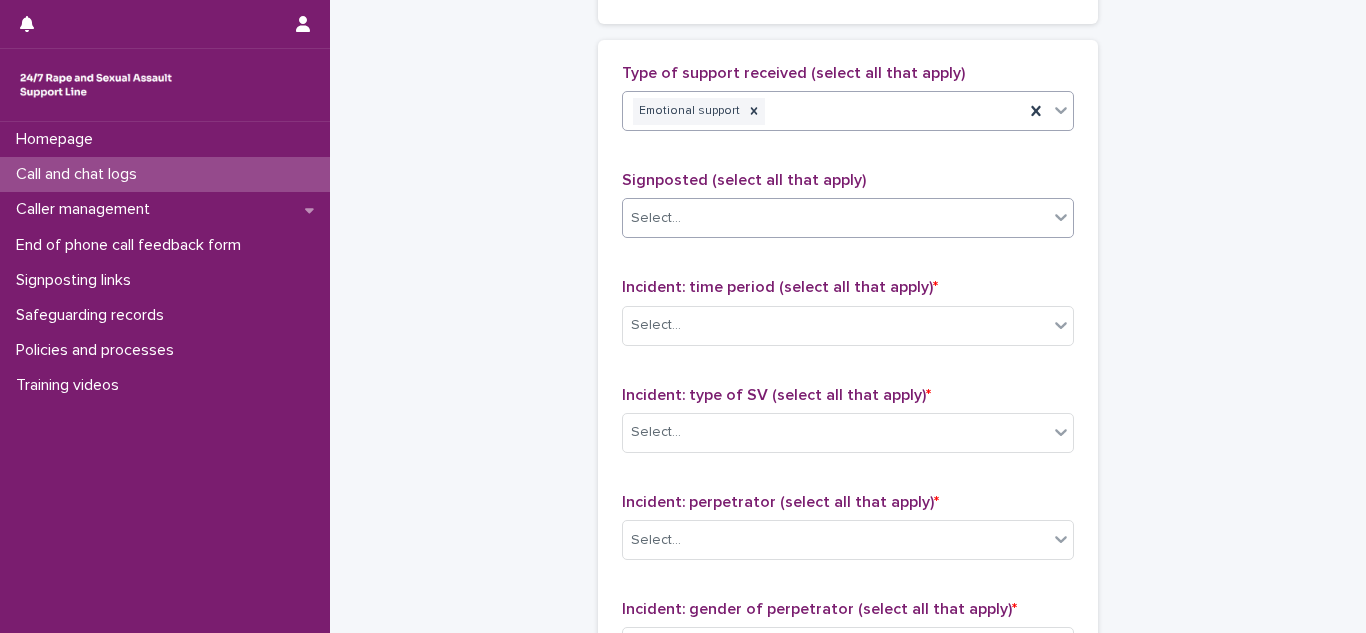 click on "Select..." at bounding box center (656, 218) 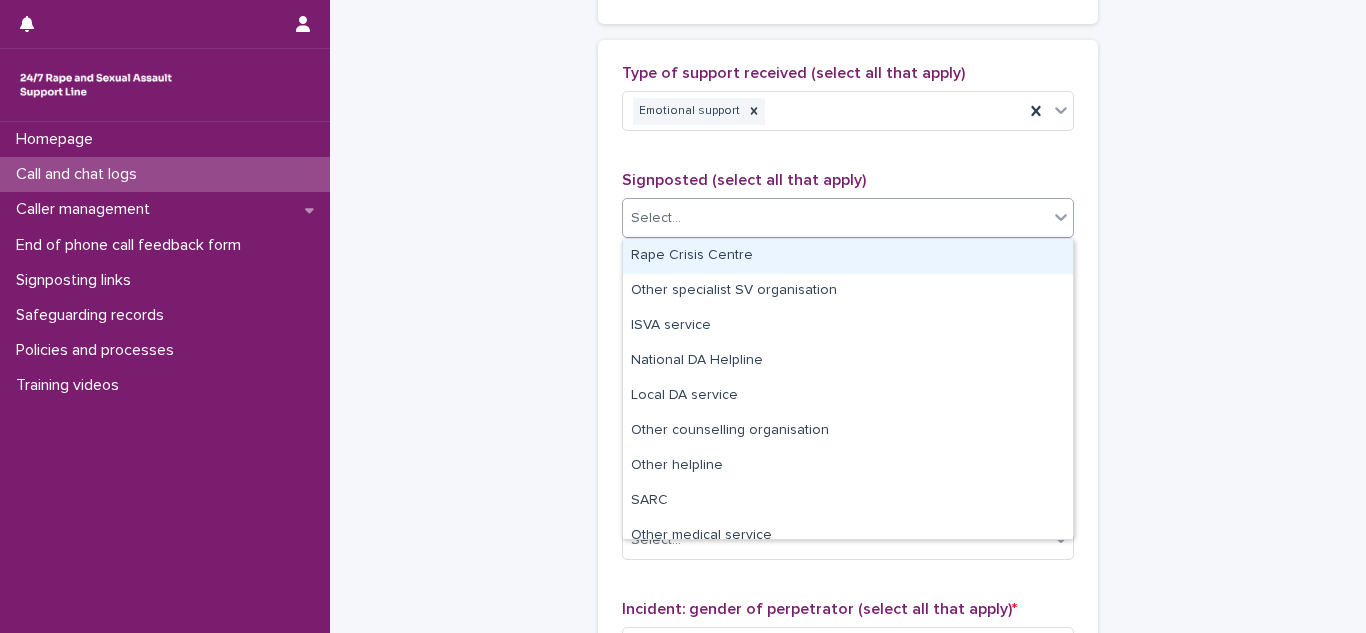 click on "Select..." at bounding box center (656, 218) 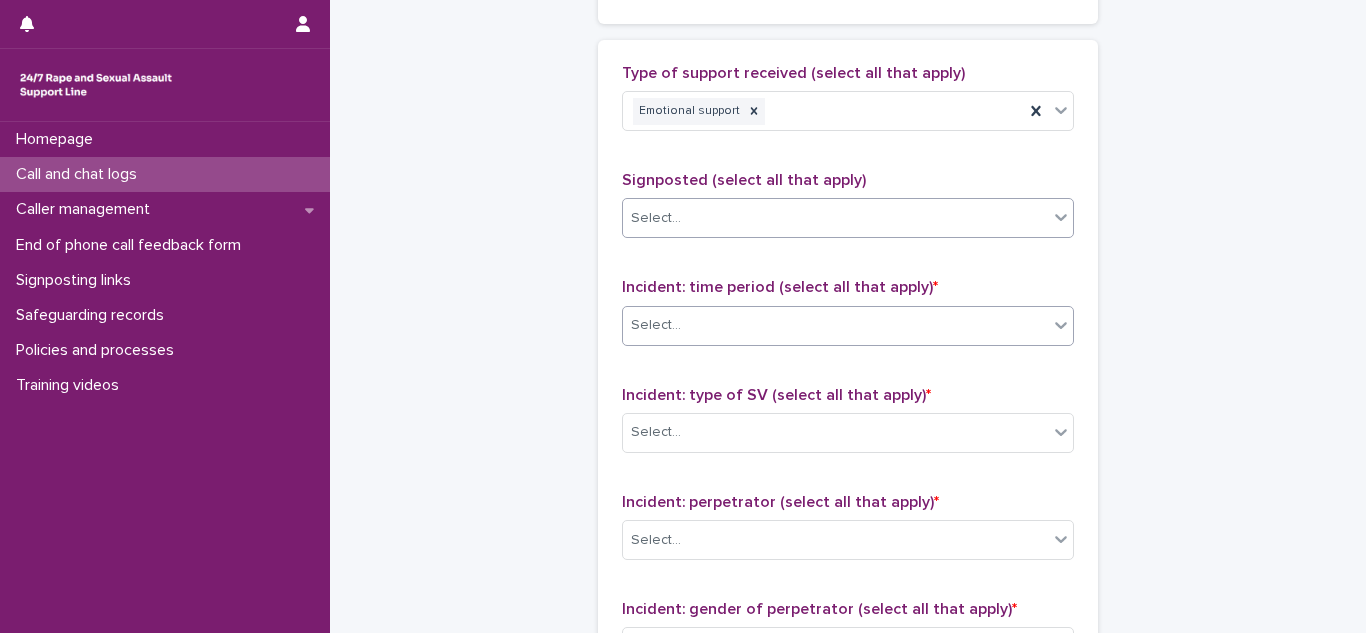 click on "Select..." at bounding box center [835, 325] 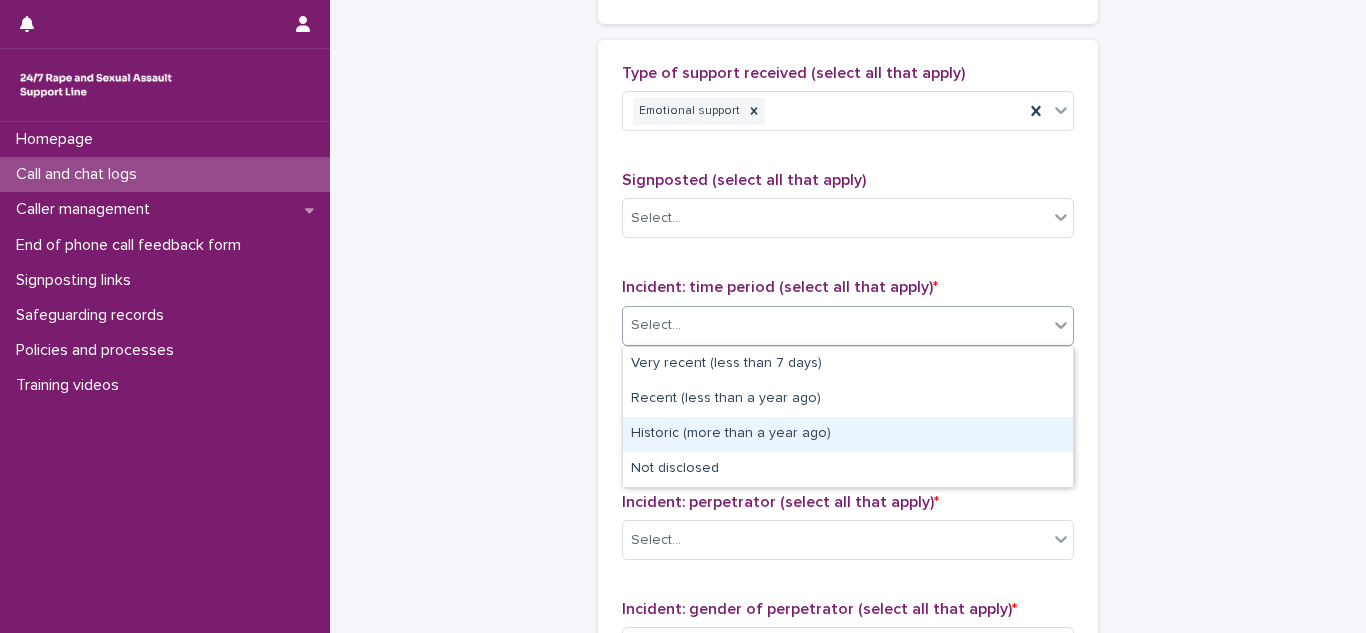 click on "Historic (more than a year ago)" at bounding box center (848, 434) 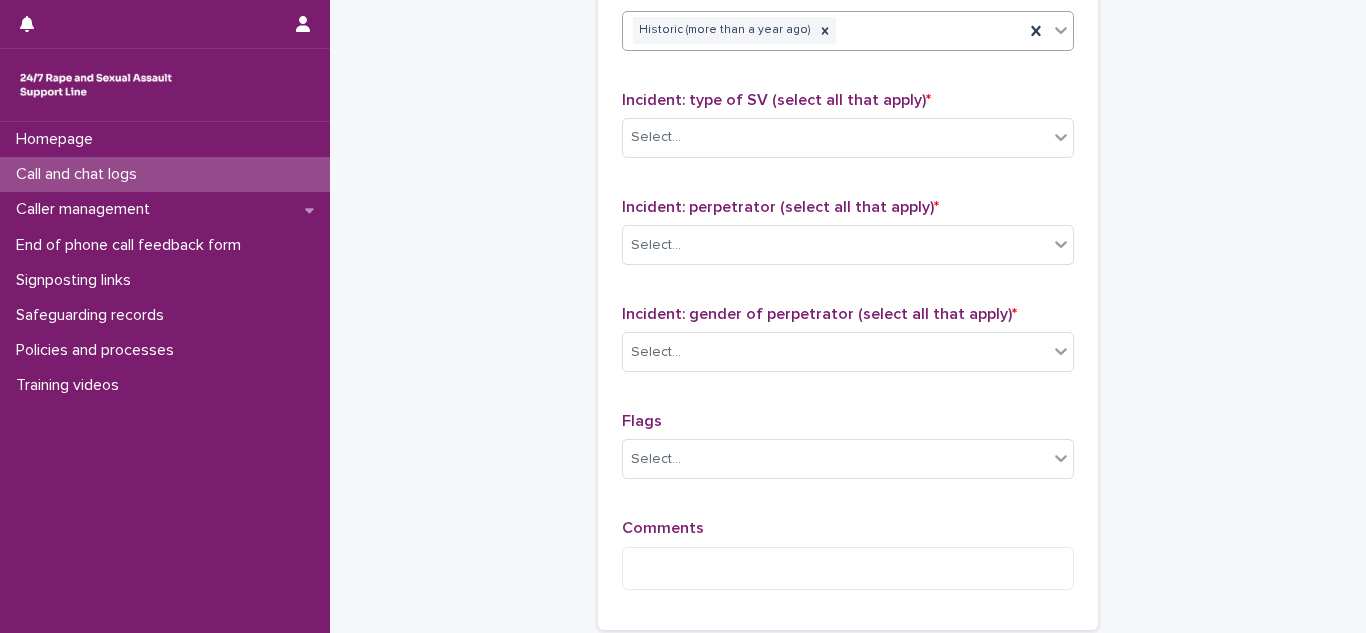 scroll, scrollTop: 1491, scrollLeft: 0, axis: vertical 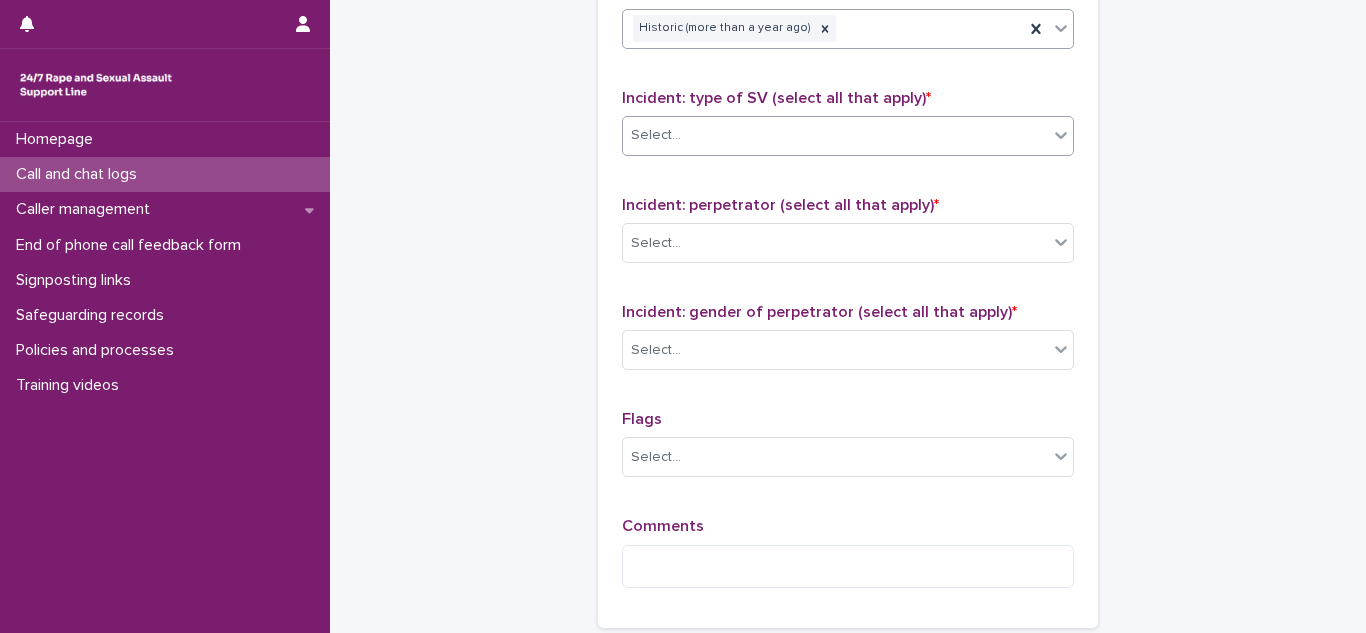 click on "Select..." at bounding box center (835, 135) 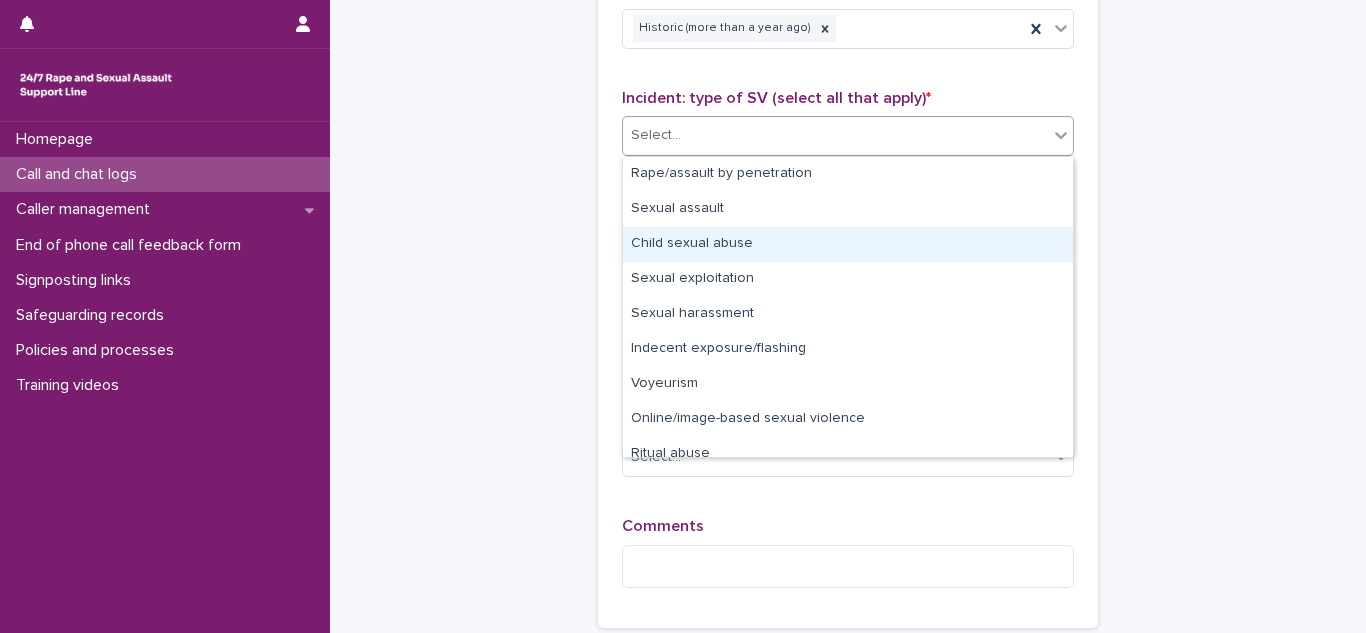 click on "Child sexual abuse" at bounding box center [848, 244] 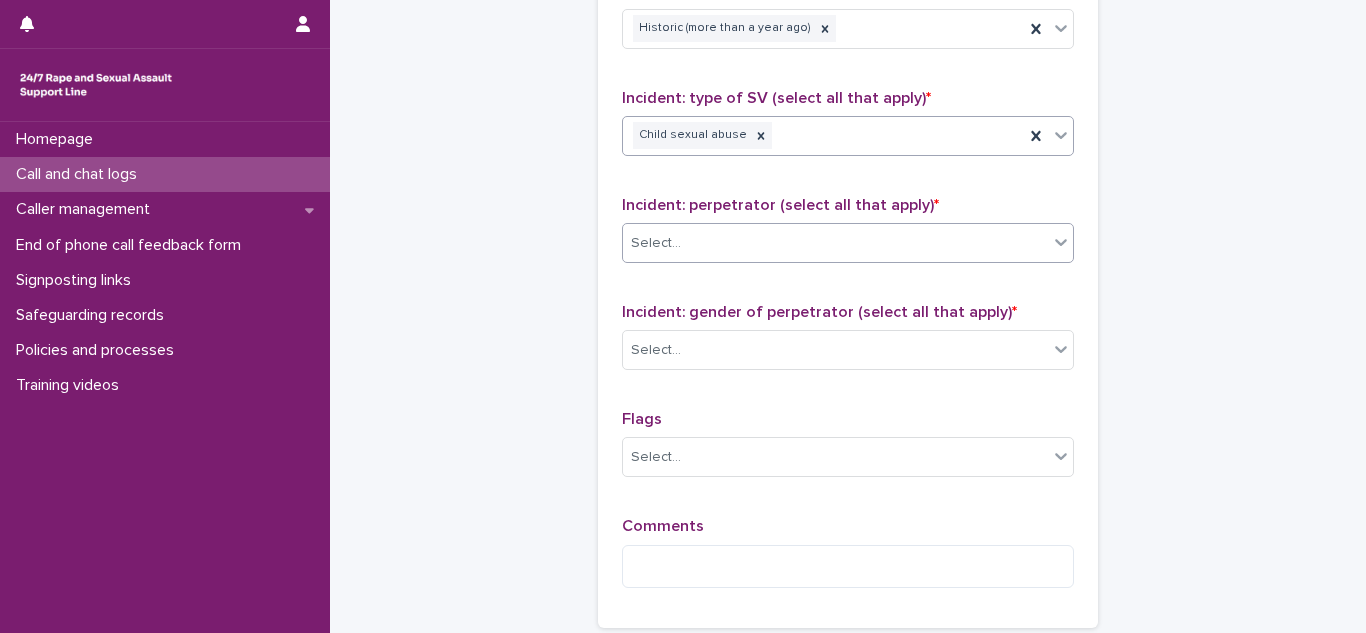 click on "Select..." at bounding box center (835, 243) 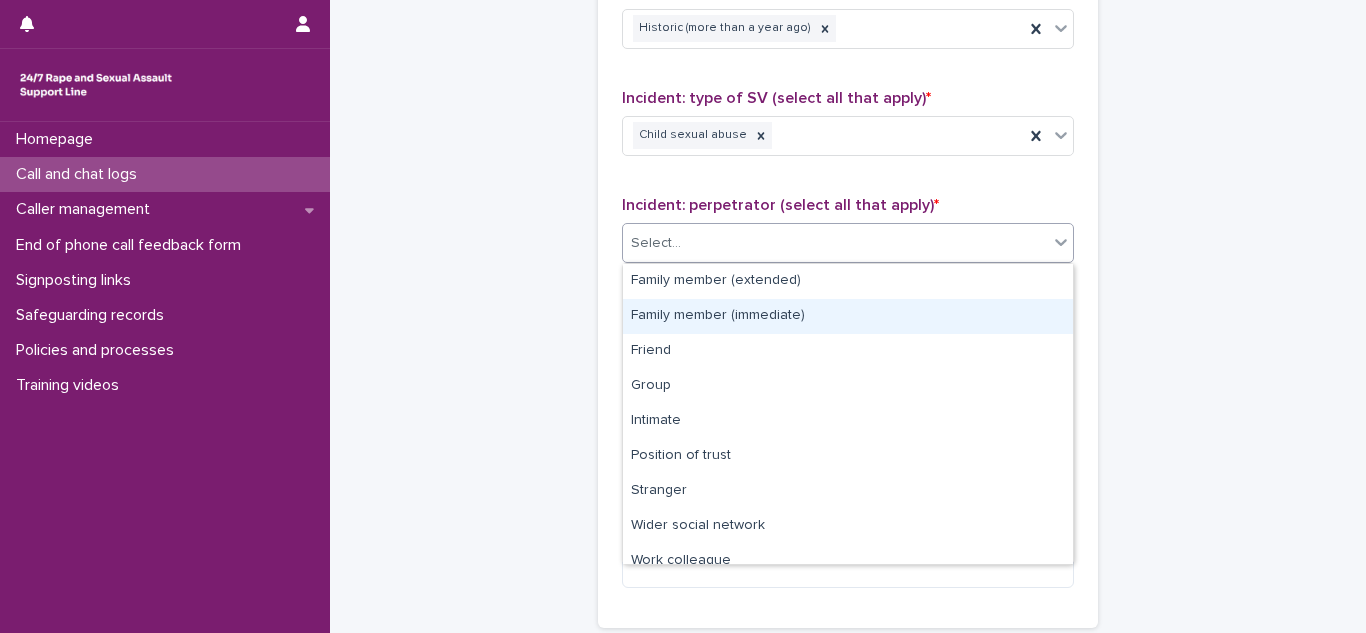 scroll, scrollTop: 85, scrollLeft: 0, axis: vertical 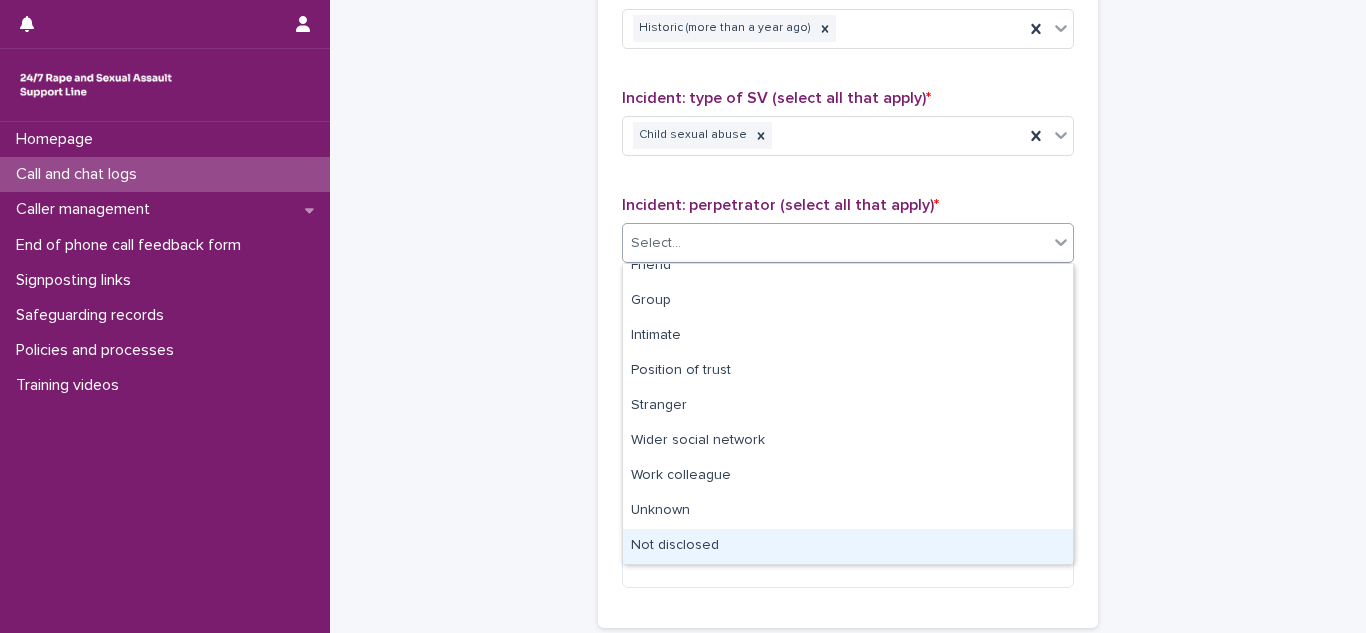 click on "Not disclosed" at bounding box center [848, 546] 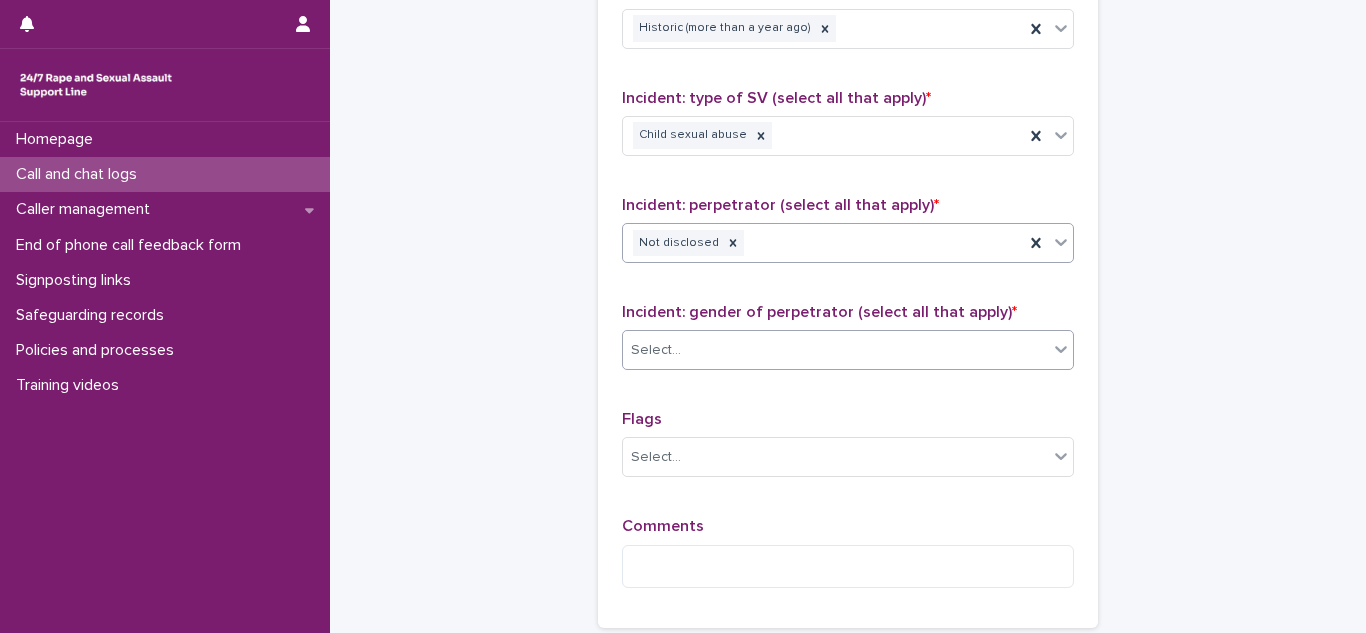 click on "Select..." at bounding box center (835, 350) 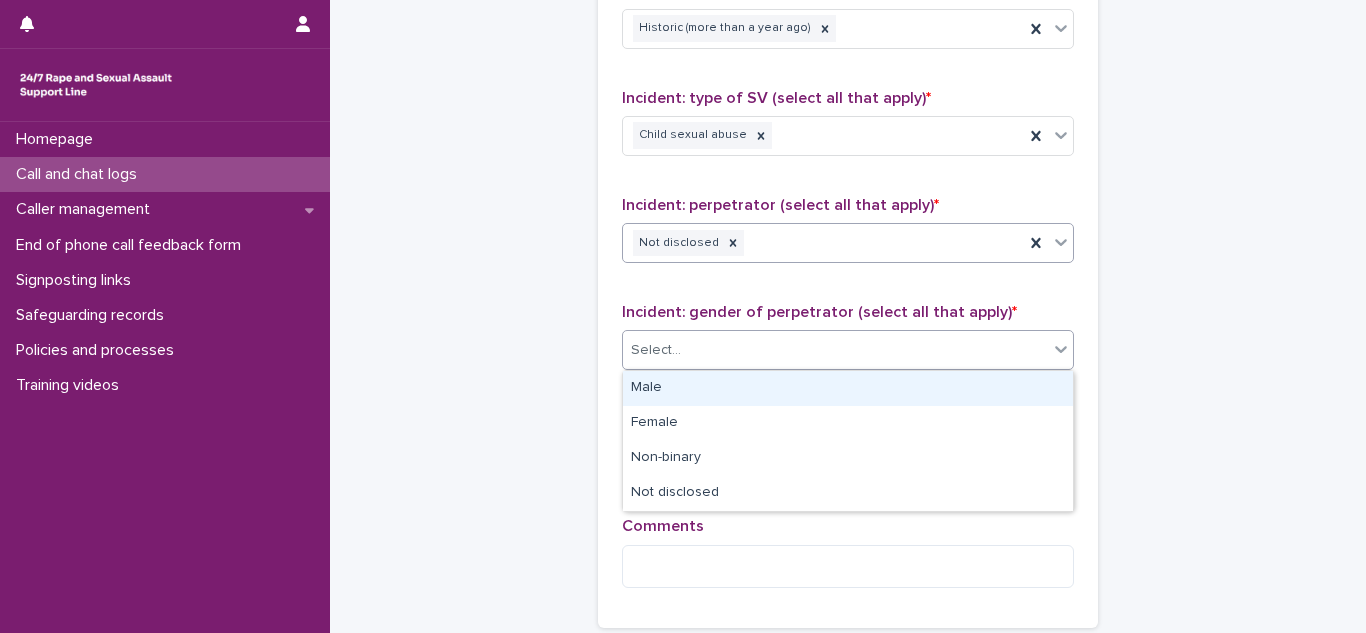 click on "Not disclosed" at bounding box center [823, 243] 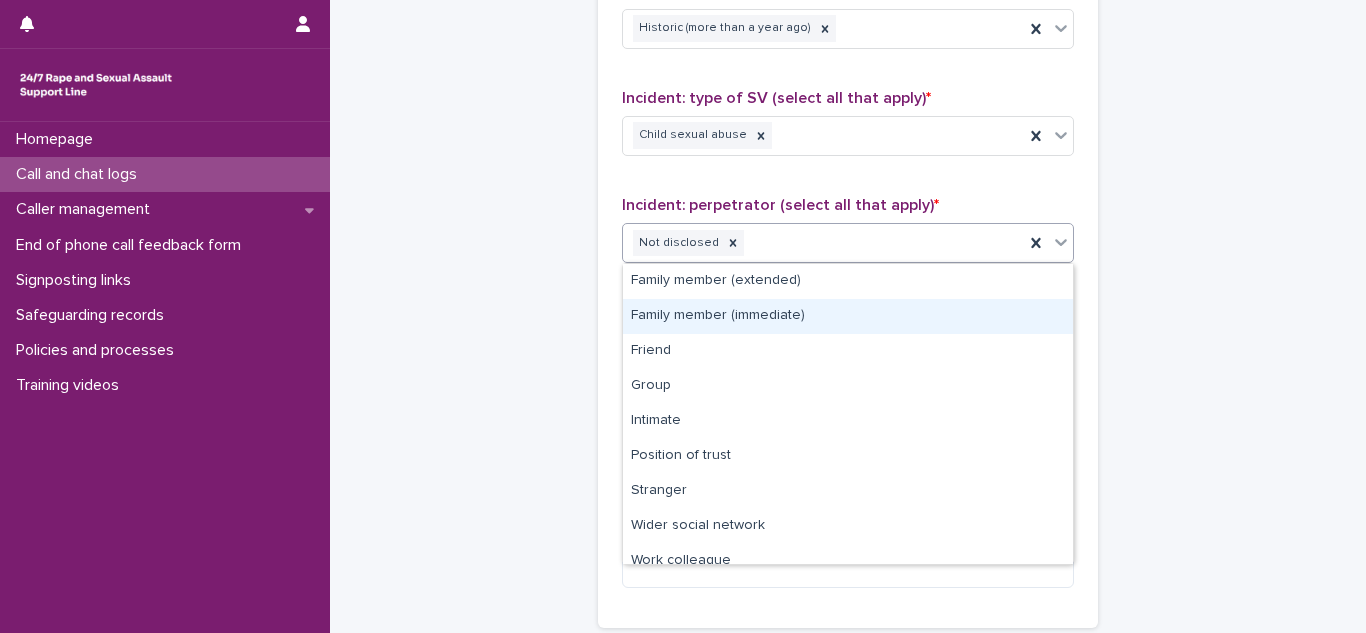 click on "Family member (immediate)" at bounding box center [848, 316] 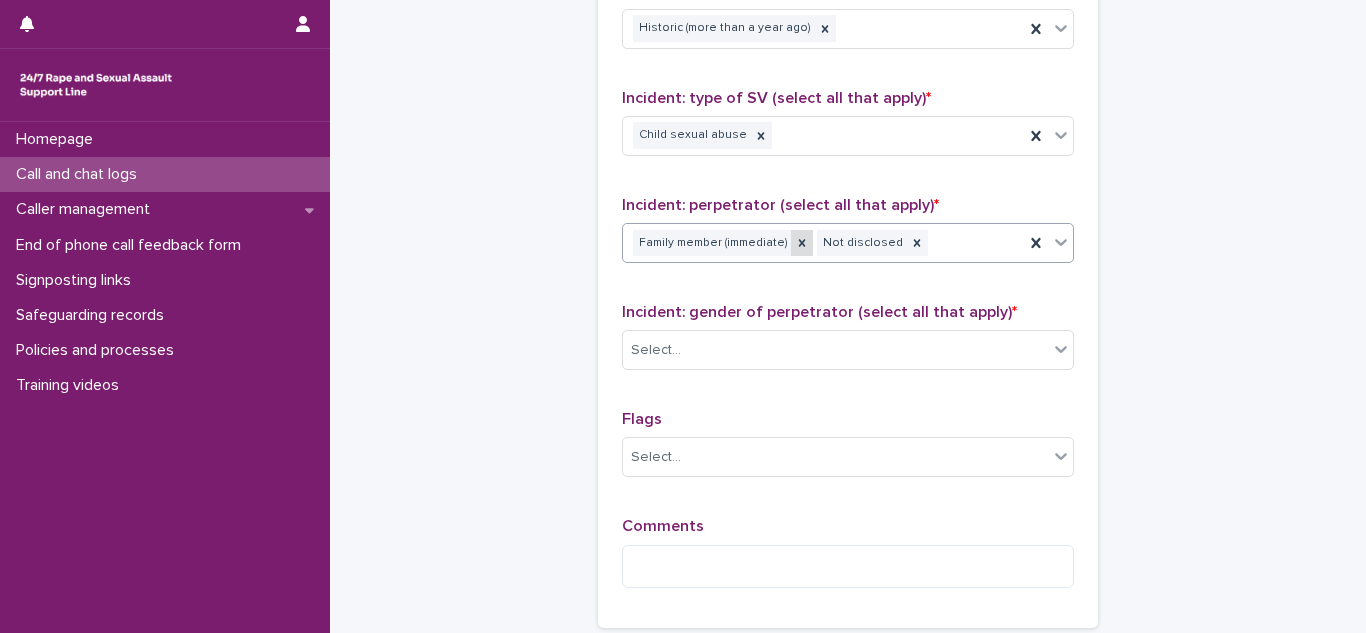click 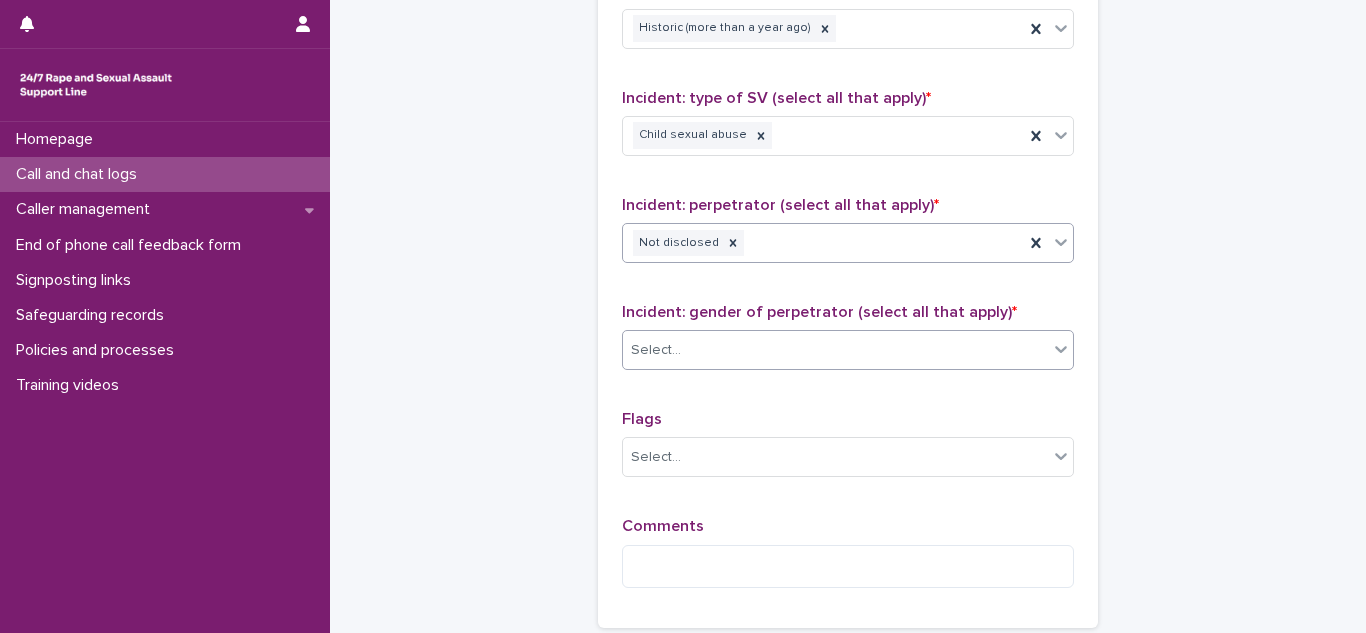 click on "Select..." at bounding box center (656, 350) 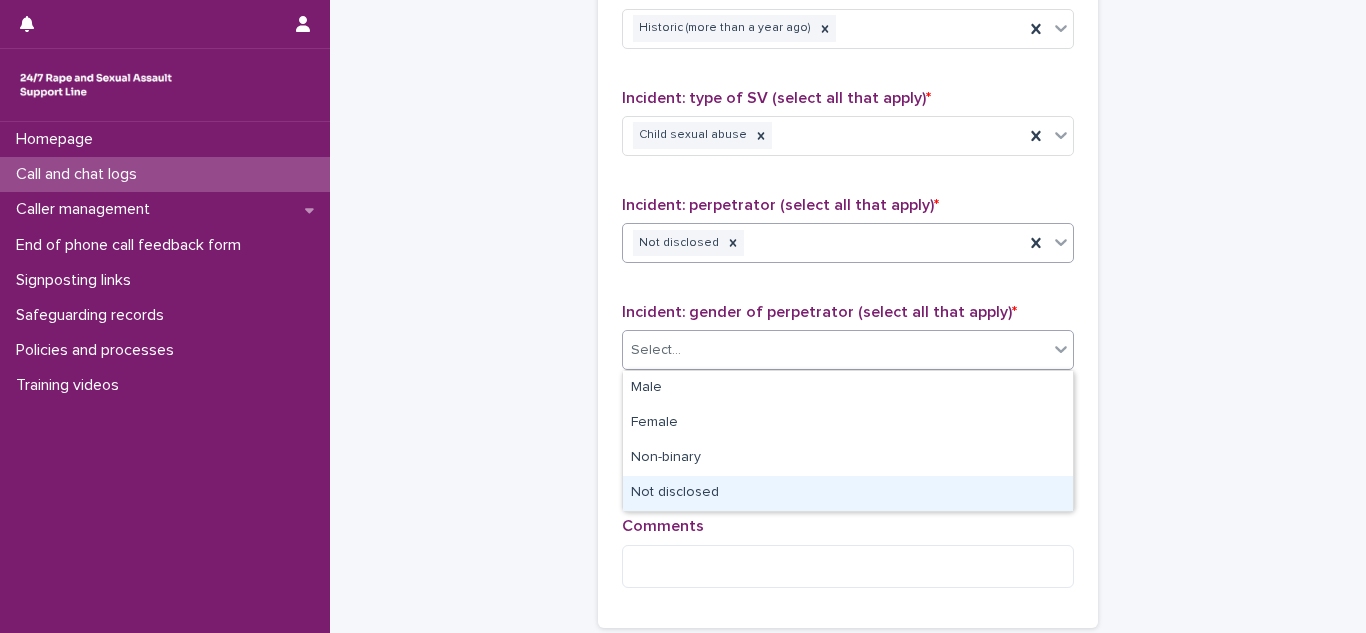 click on "Not disclosed" at bounding box center [848, 493] 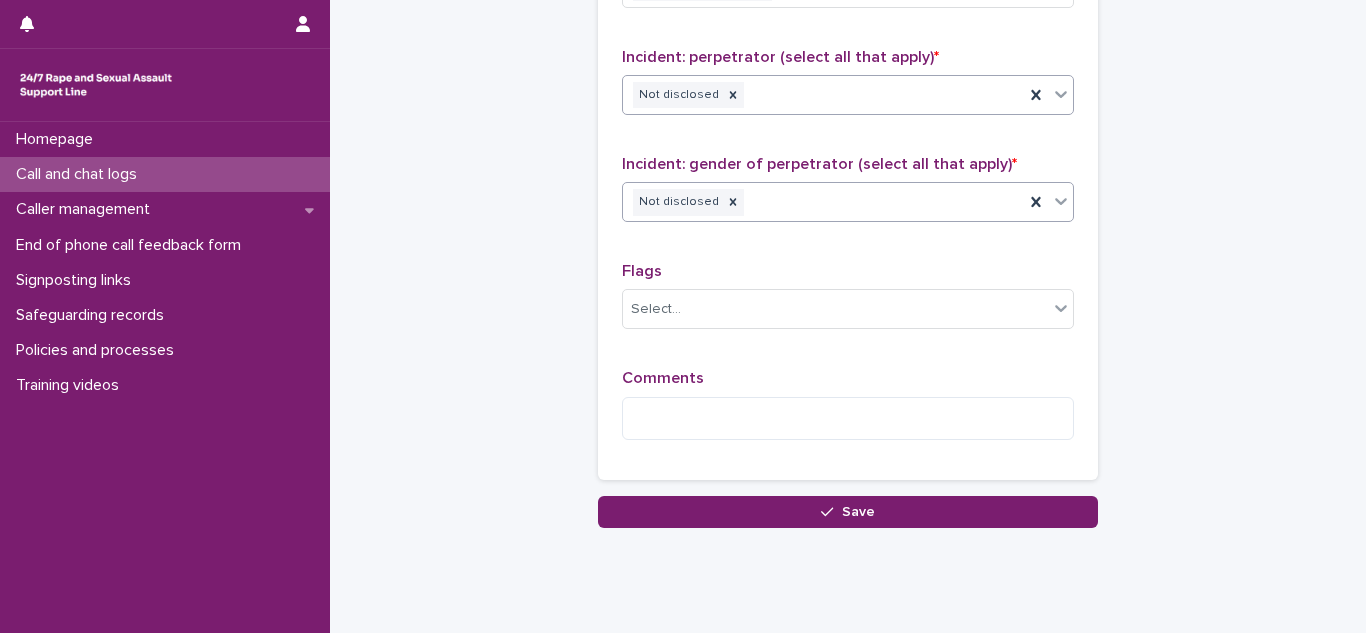 scroll, scrollTop: 1663, scrollLeft: 0, axis: vertical 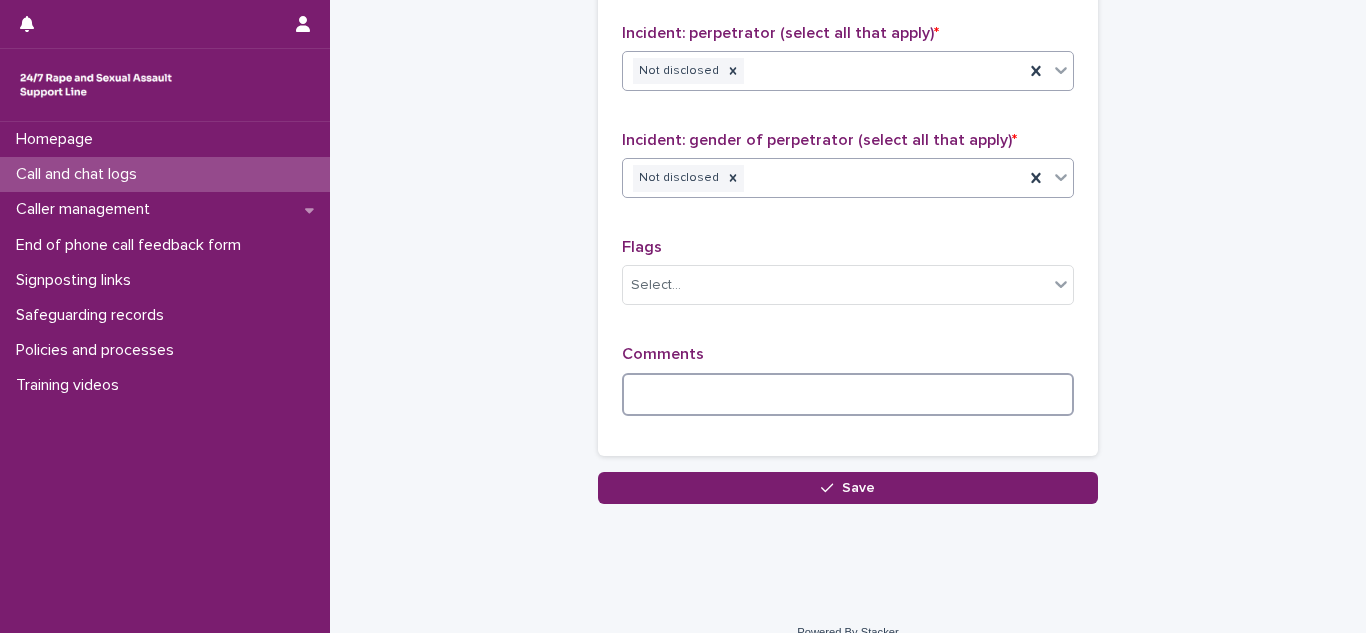 click at bounding box center (848, 394) 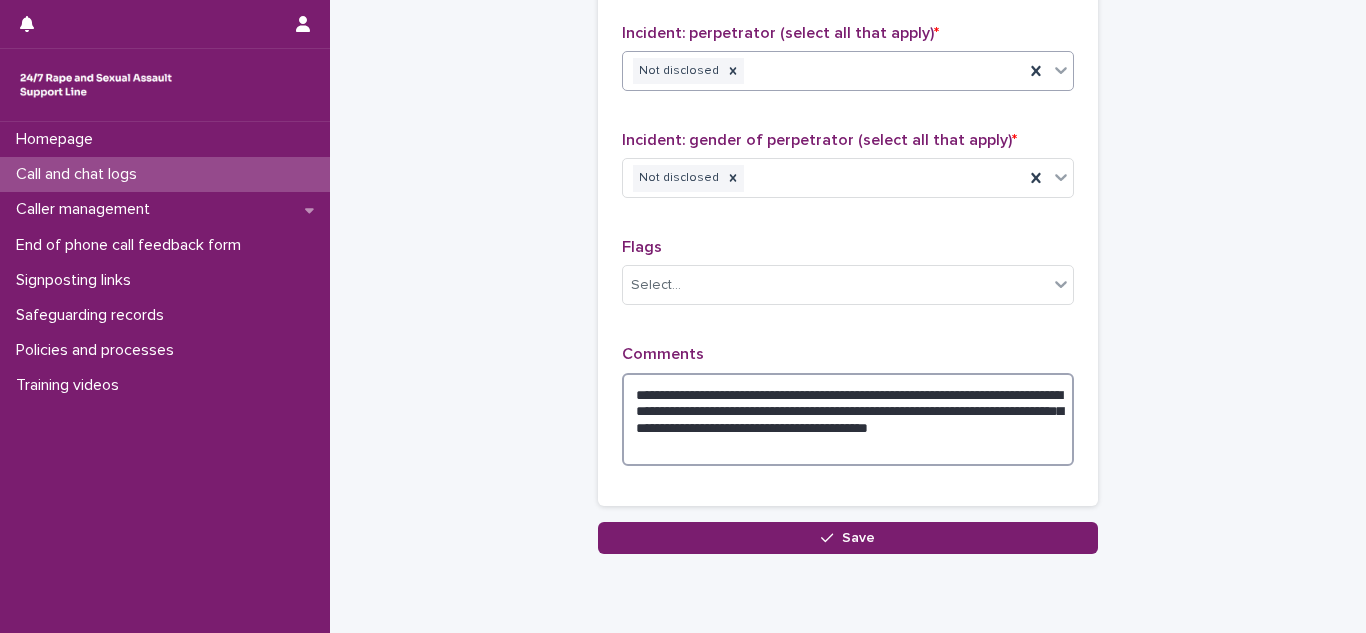 click on "**********" at bounding box center (848, 419) 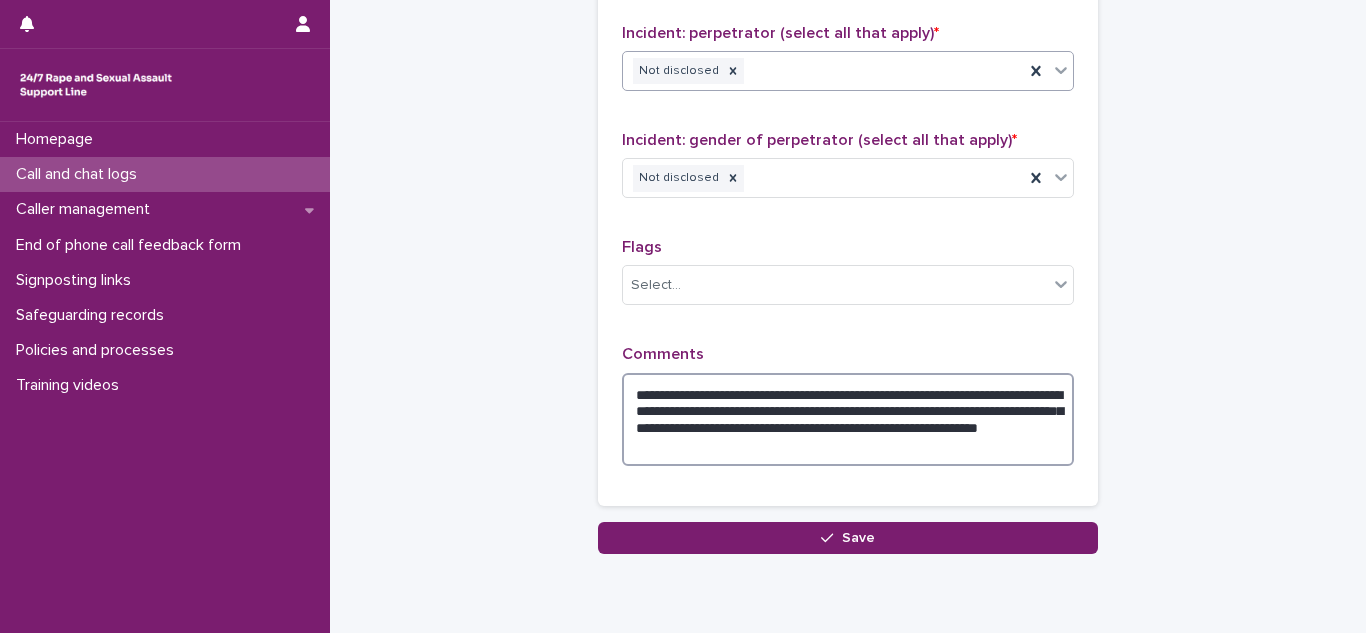 click on "**********" at bounding box center [848, 419] 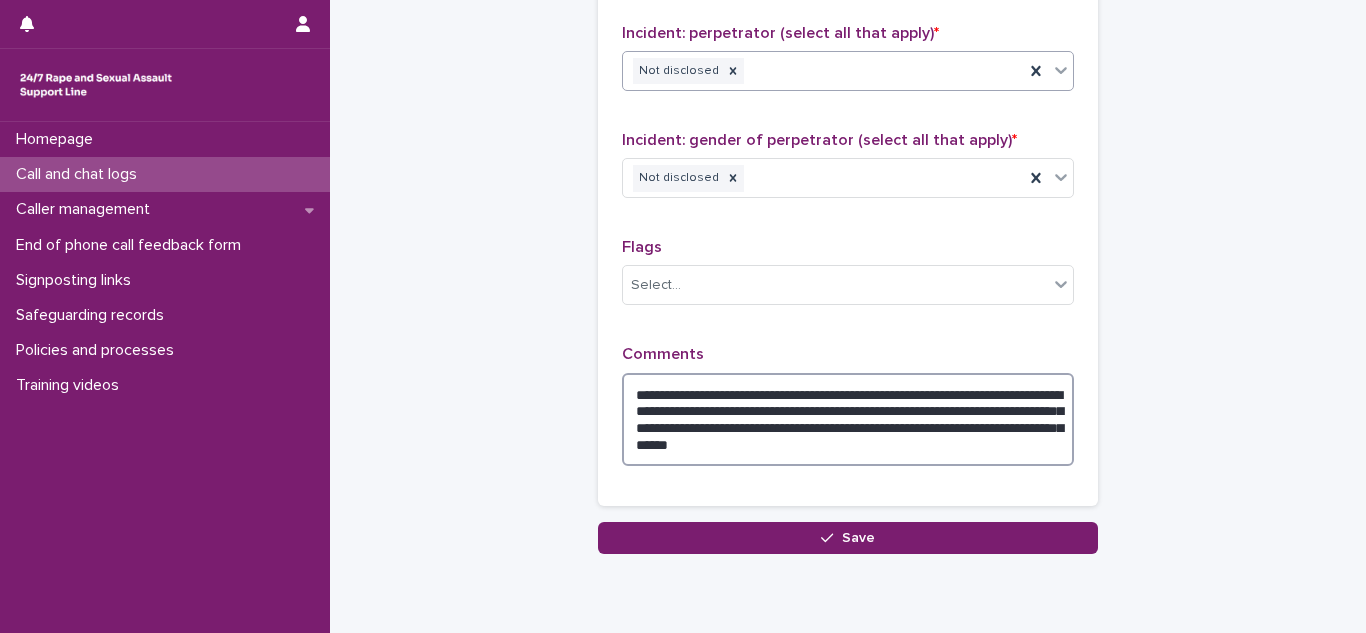 click on "**********" at bounding box center (848, 419) 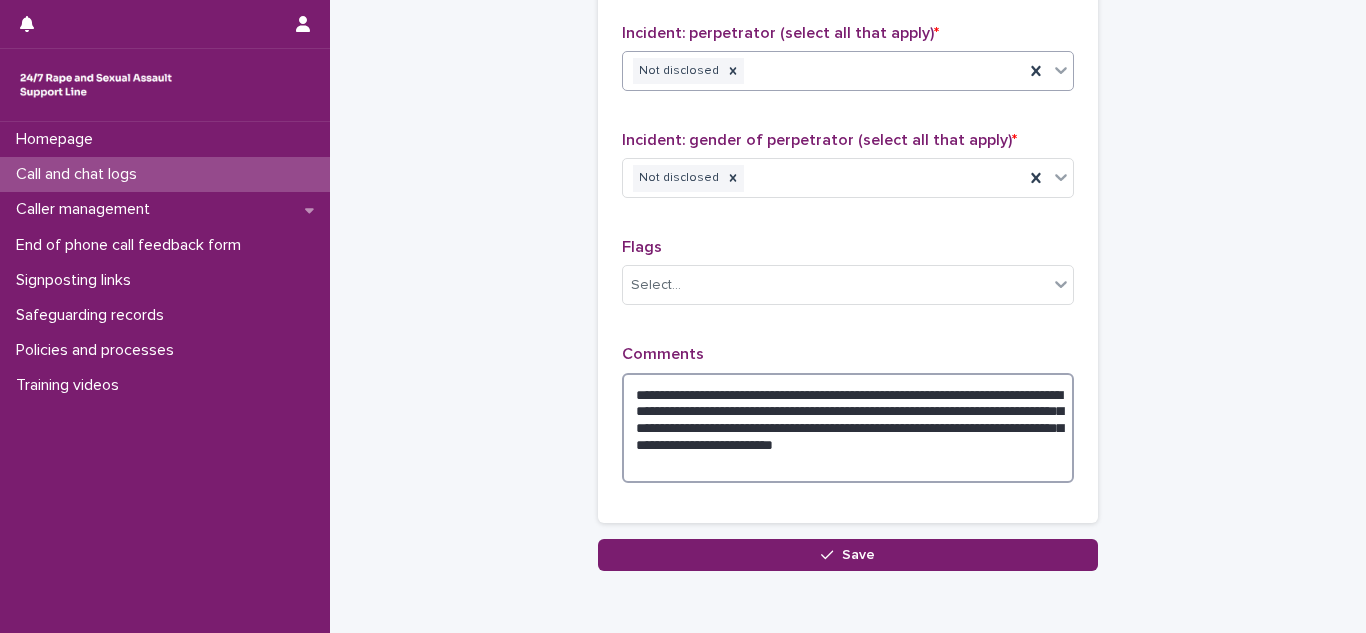 click on "**********" at bounding box center [848, 428] 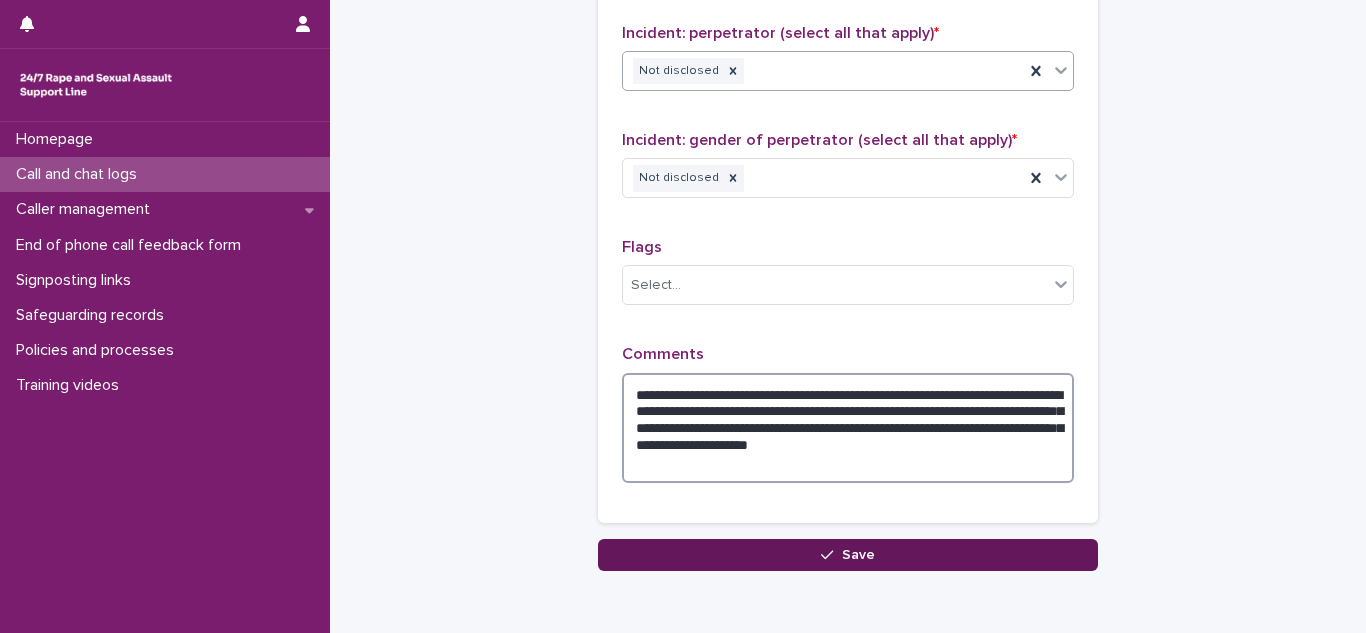 type on "**********" 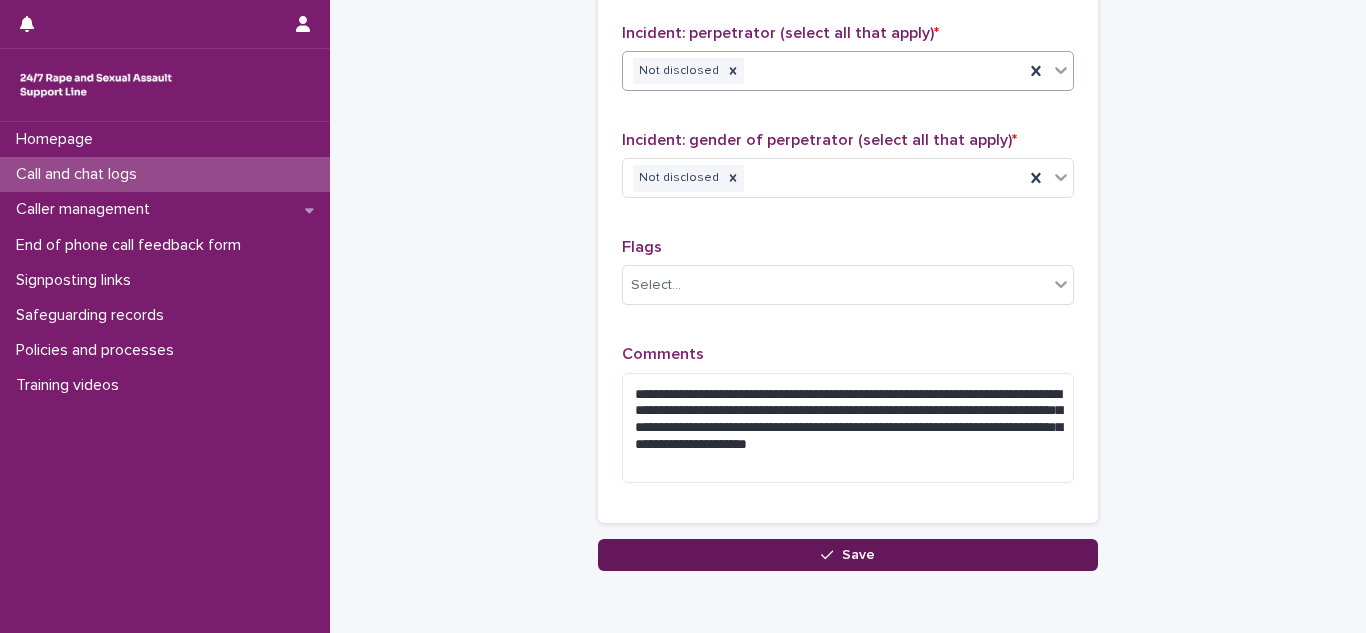 click on "Save" at bounding box center [848, 555] 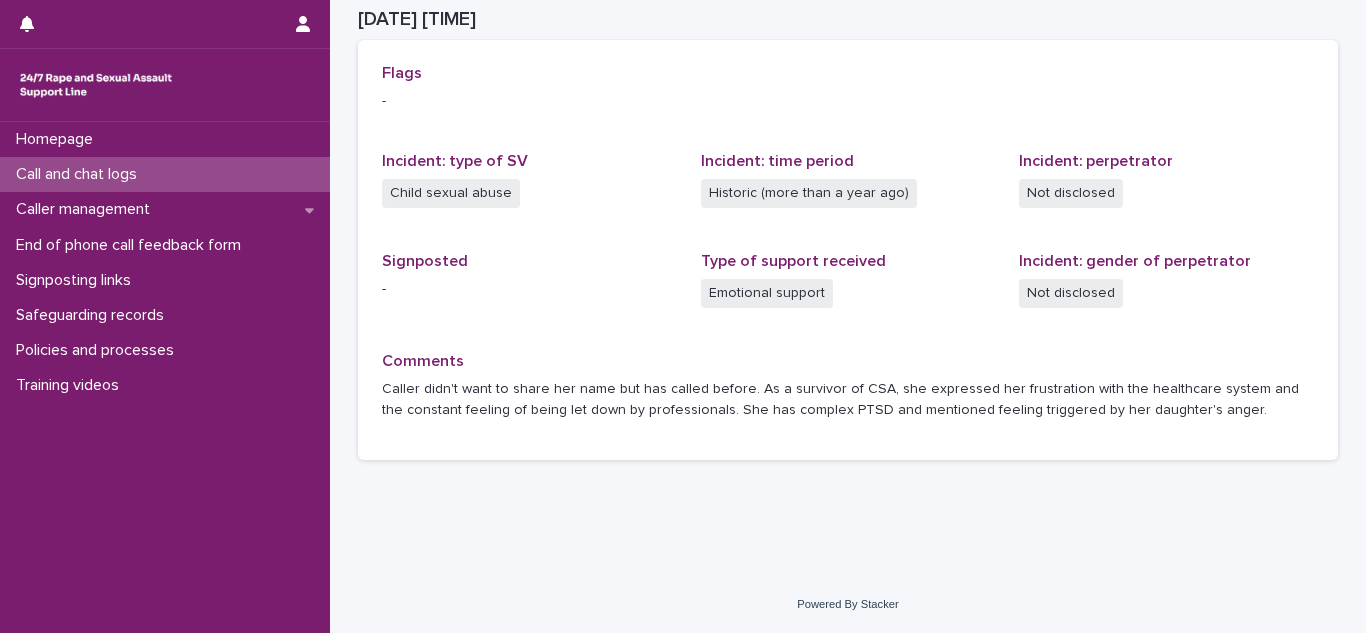 scroll, scrollTop: 450, scrollLeft: 0, axis: vertical 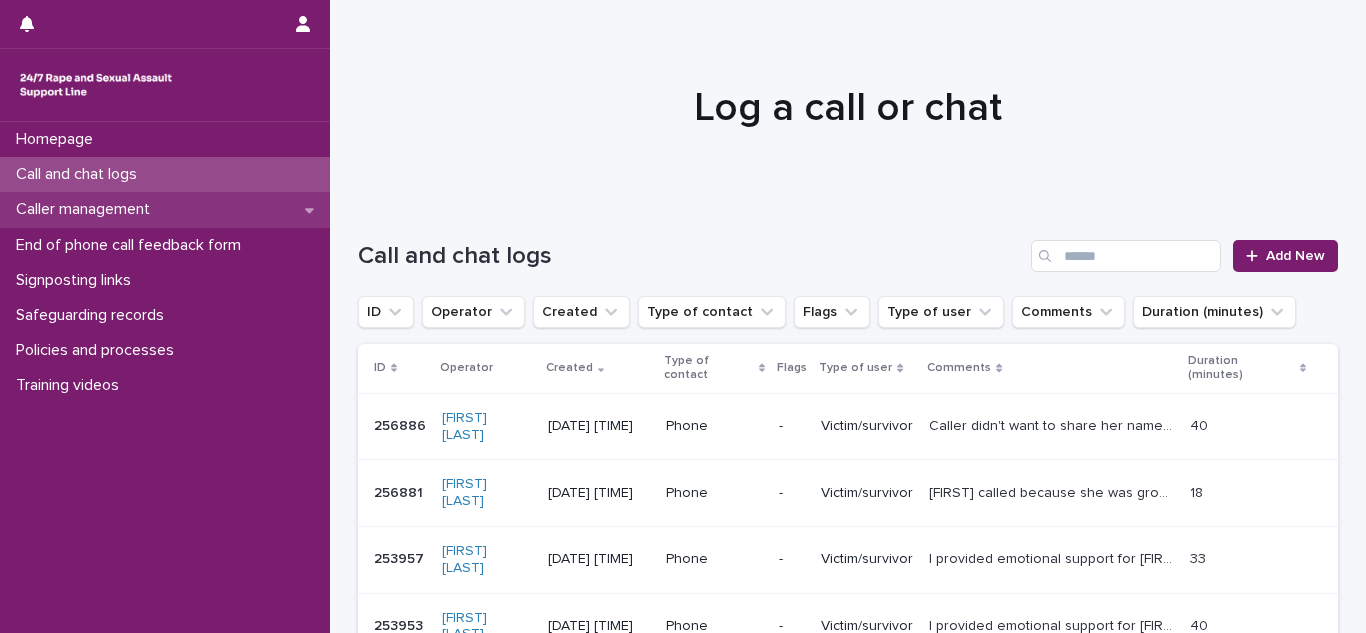 click on "Caller management" at bounding box center [87, 209] 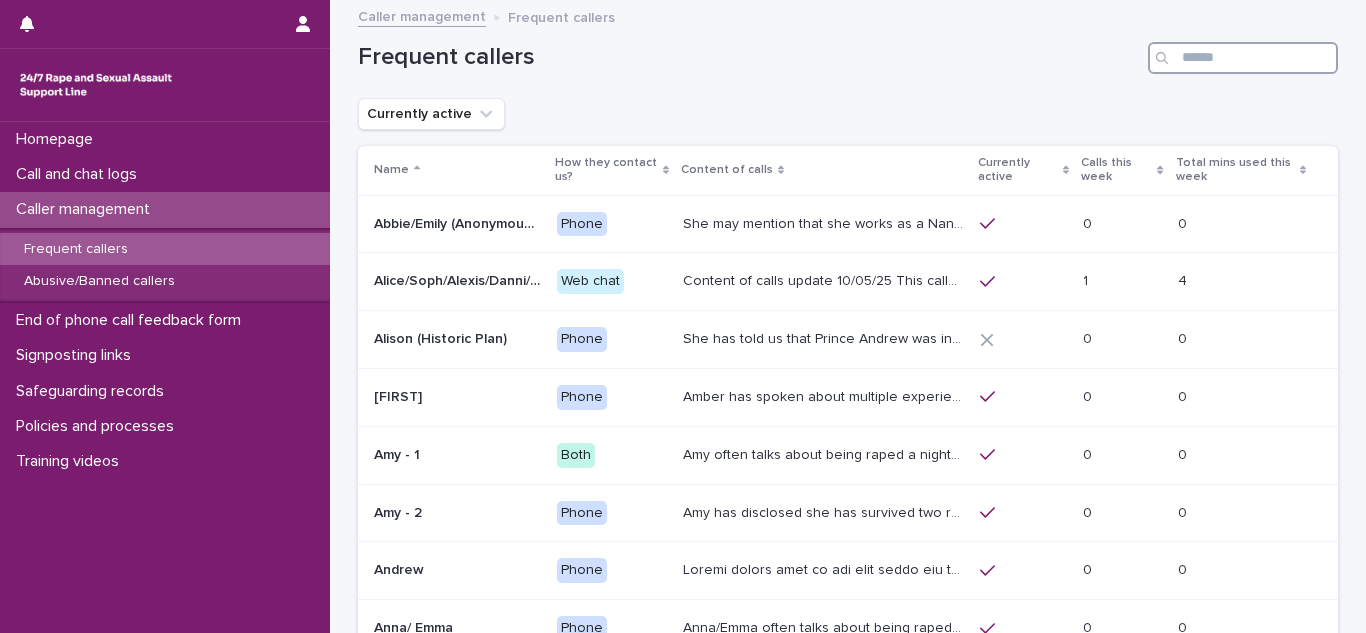 click at bounding box center (1243, 58) 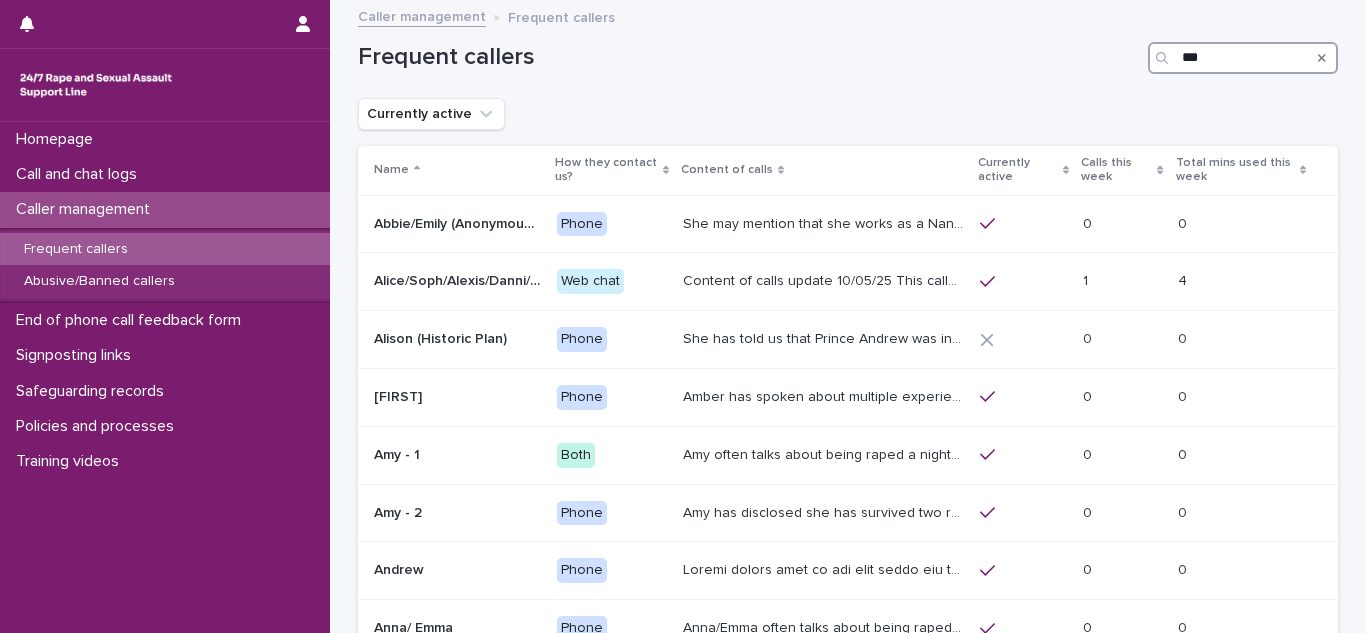 type on "****" 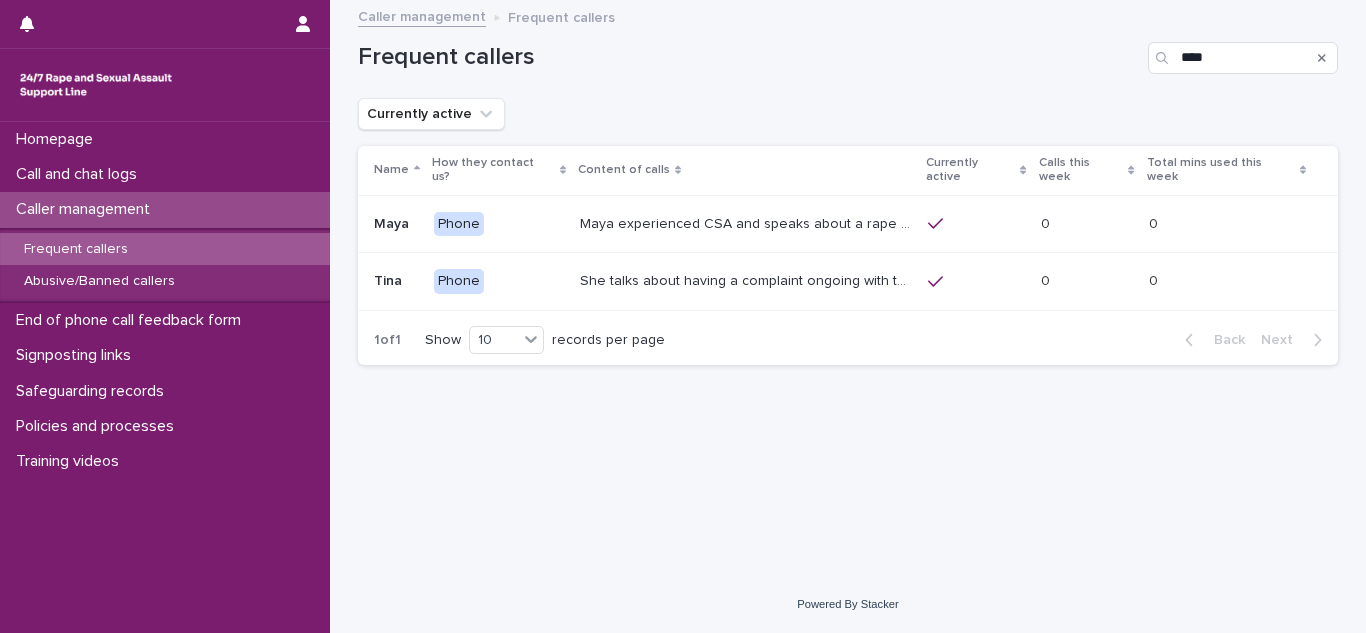 click on "Maya experienced CSA and speaks about a rape that has been previously reported, there is no progress on this and the police have lost her statement. She has previously had an ISVA with her local Rape Crisis but the support was withdrawn by the centre for her ‘being rude’. She has had carers which have been withdrawn by the council, this has meant that she is living in unfit conditions. She describes rubbish, flies, not being able to buy toilet roll or shower.  She often expresses suicidal ideation.
Maya is autistic and has a sensory processing disorder, she has asked that when we communicate with her that we speak slowly, give her time to speak and don't speak over her. Maya has said to us that it is helpful for her to have a half-way time reminder, so that she can manage what she'd like to say during the call." at bounding box center (748, 222) 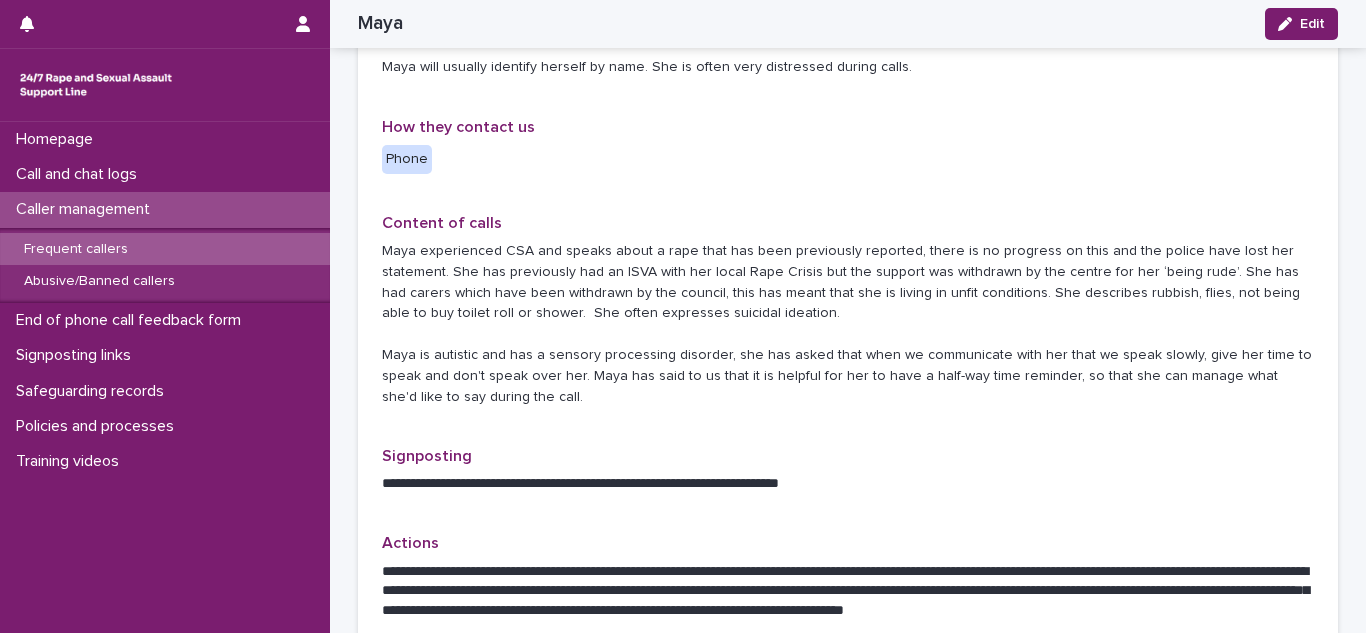 scroll, scrollTop: 0, scrollLeft: 0, axis: both 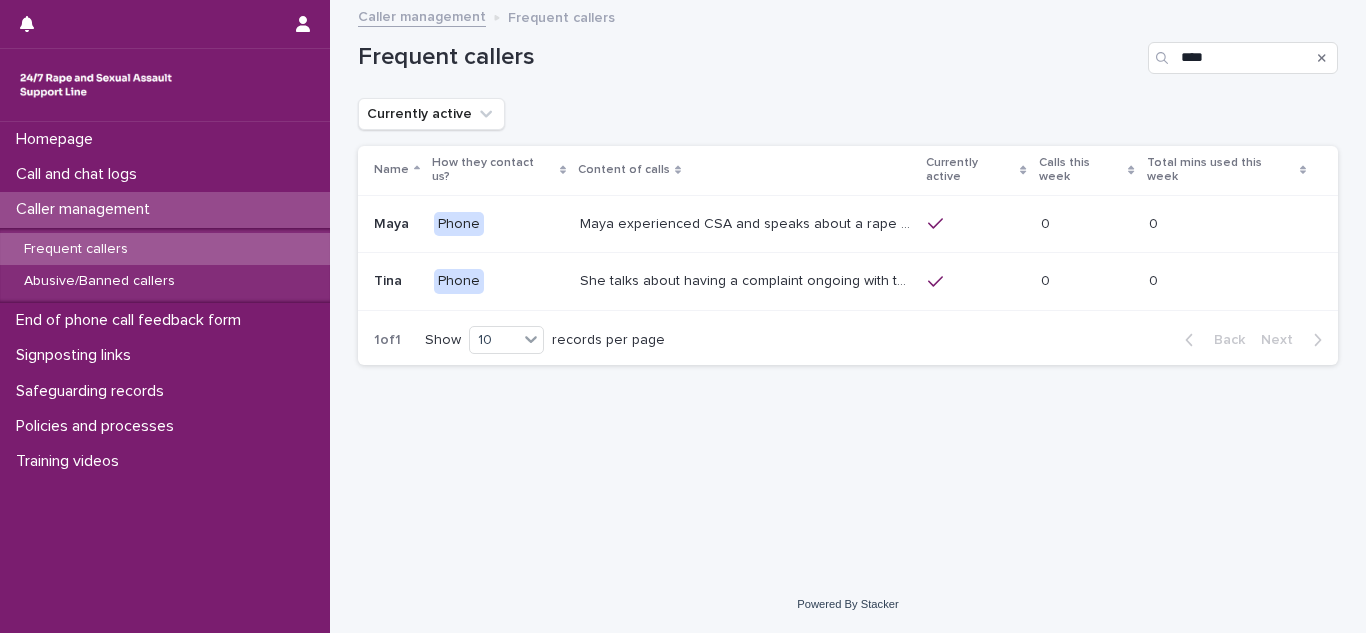 click on "She talks about having a complaint ongoing with the police, and may mention that she has diagnoses of 'bi-polar disorder' and learning needs. She may also mention children and grandchildren.
She may use the phrases 'do you know what I mean', "you'll see where I'm going with this" and 'obviously'.
Tina did struggle to keep to our two calls per week, and one call per day boundary. However, she seems to be adhering to this boundary now. The purpose of this profile is to help us monitor her calls and provide a consistent response." at bounding box center (748, 279) 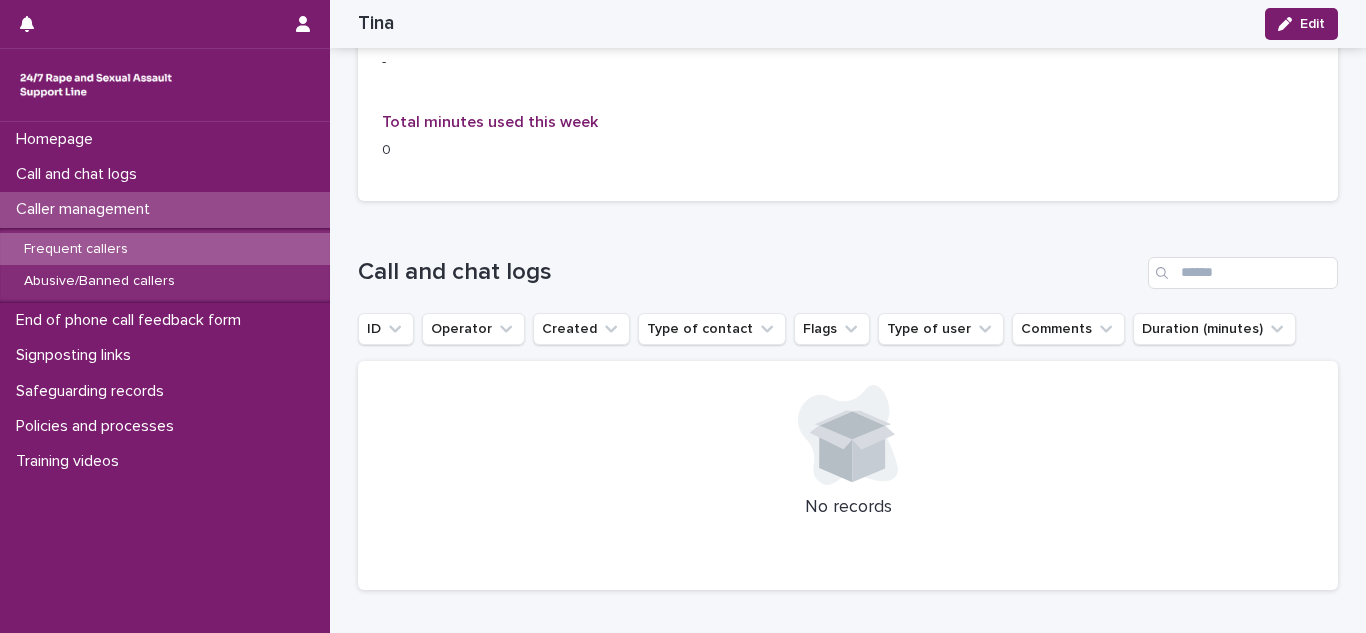 scroll, scrollTop: 1269, scrollLeft: 0, axis: vertical 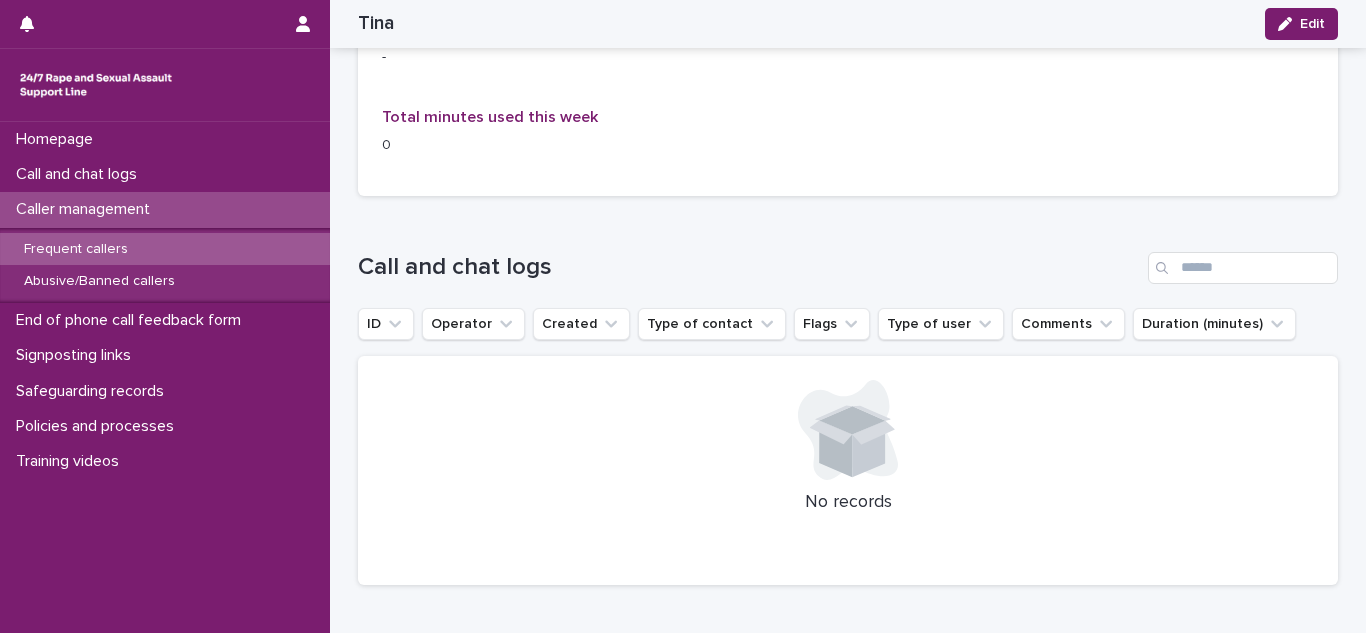 click on "Frequent callers" at bounding box center (76, 249) 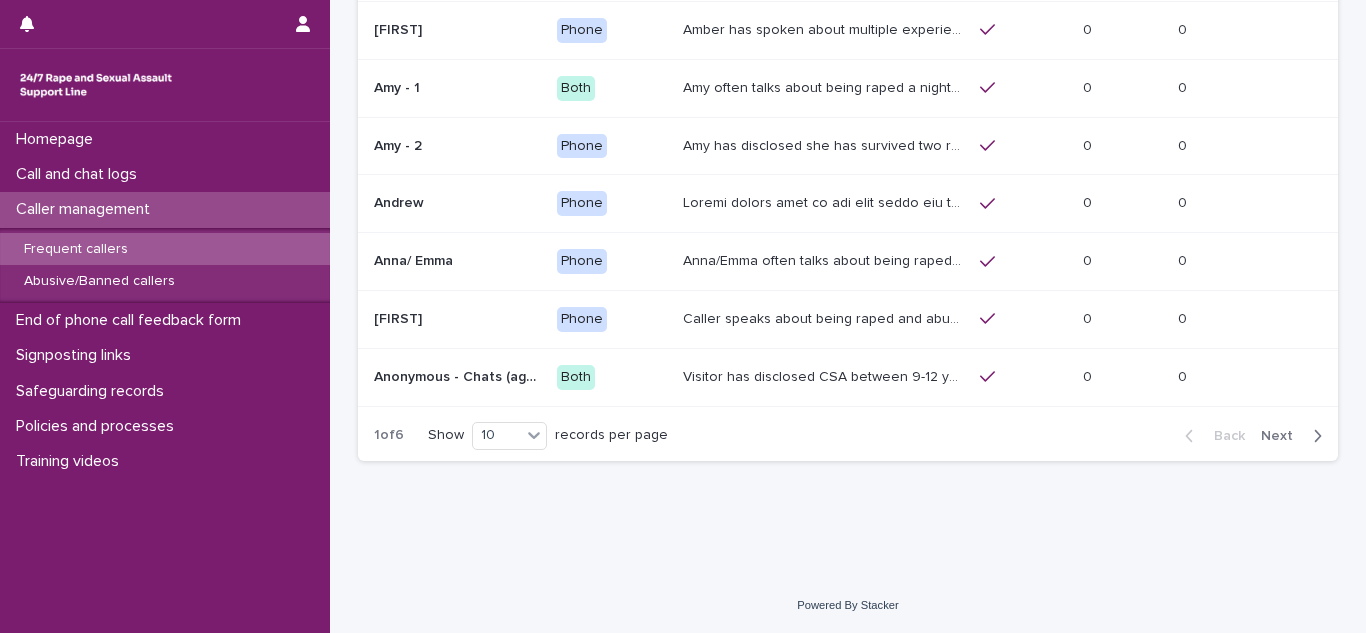 scroll, scrollTop: 0, scrollLeft: 0, axis: both 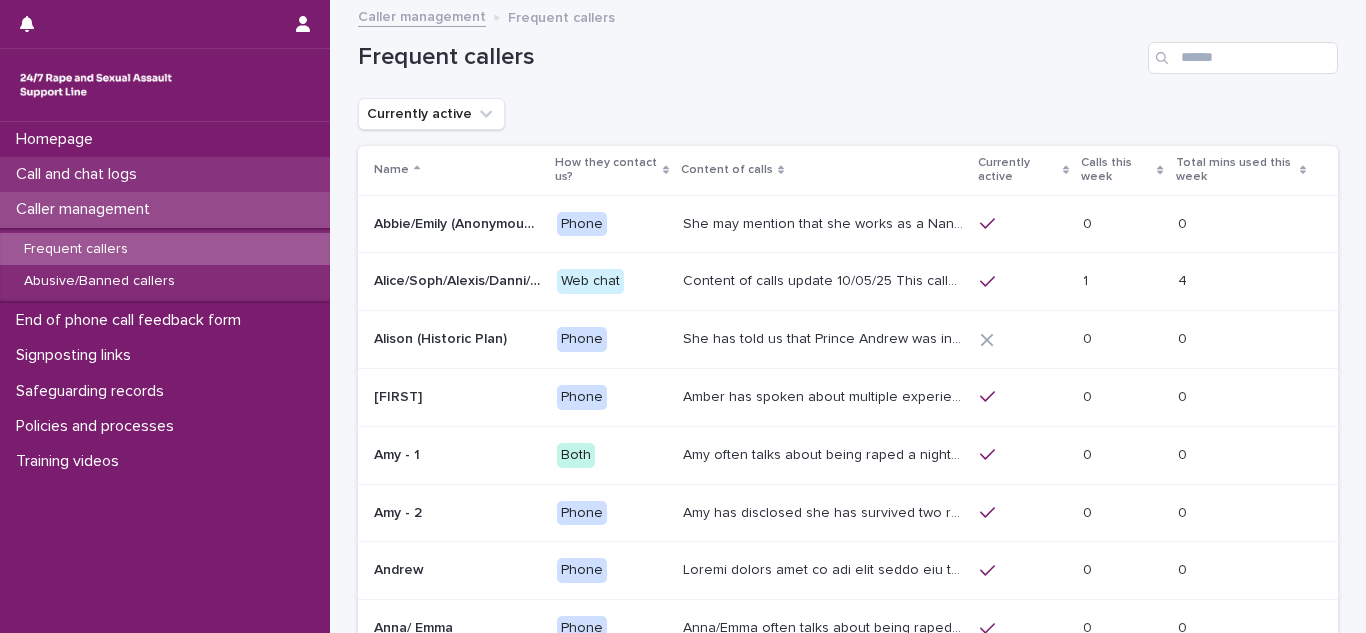 click on "Call and chat logs" at bounding box center (80, 174) 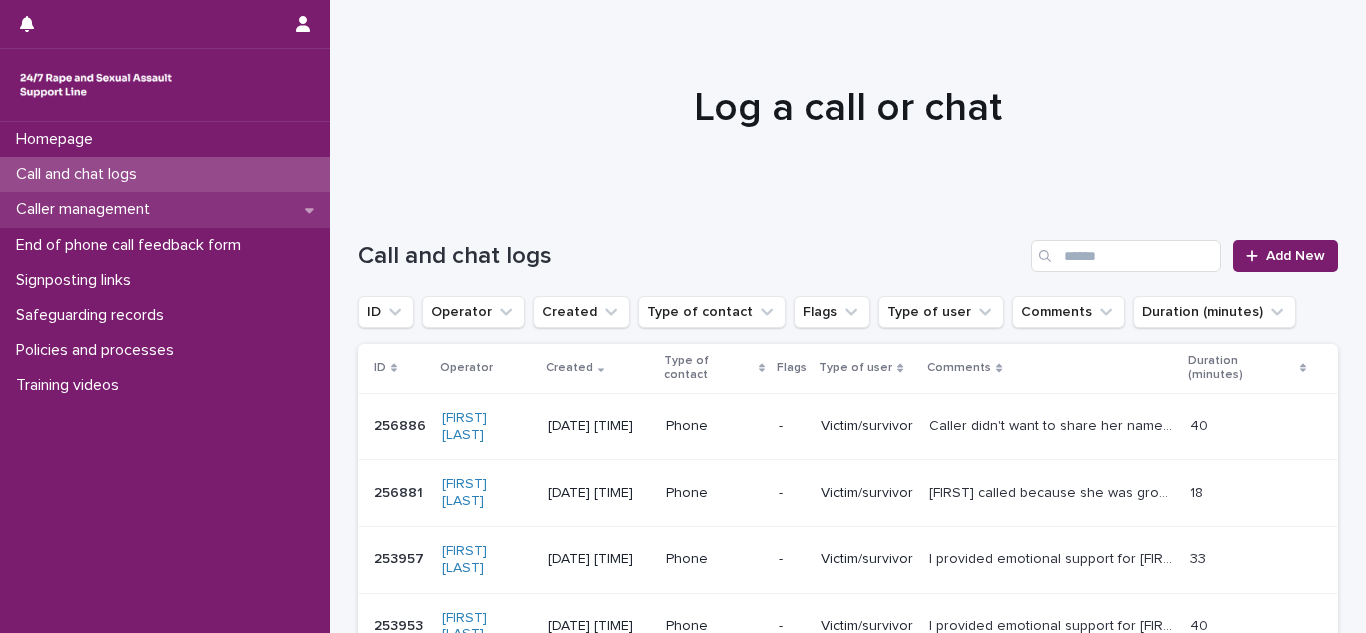 click on "Caller management" at bounding box center (165, 209) 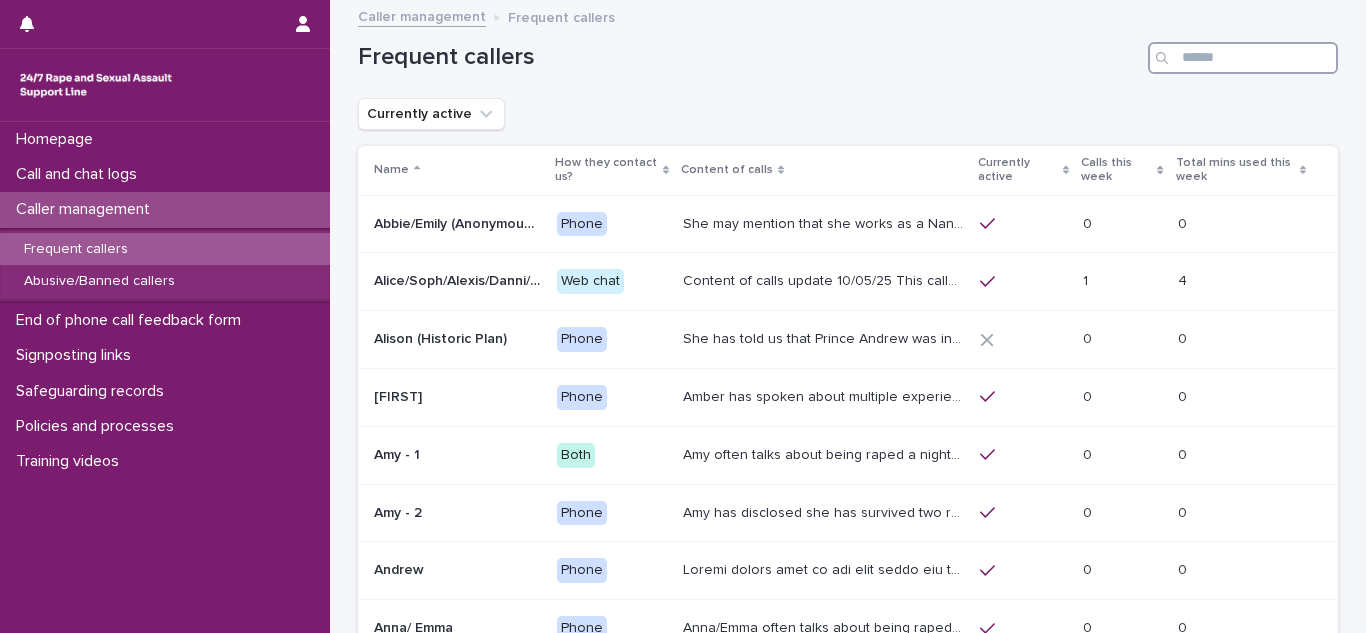 click at bounding box center (1243, 58) 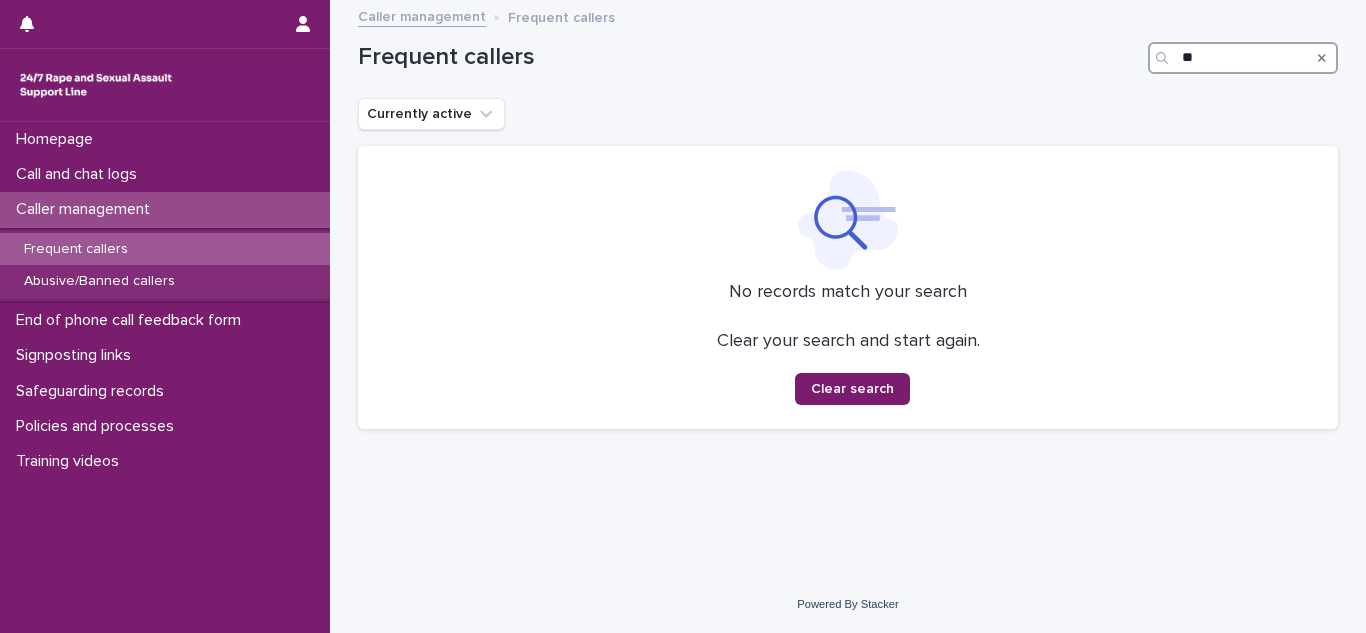 type on "*" 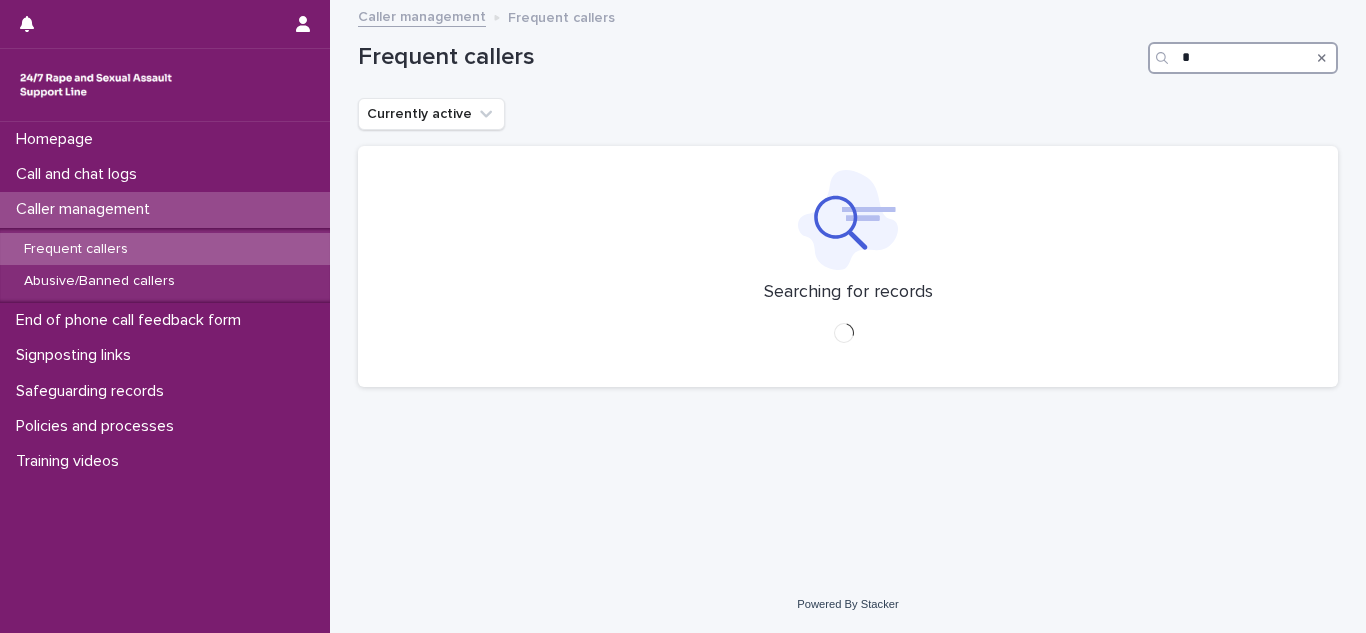 type 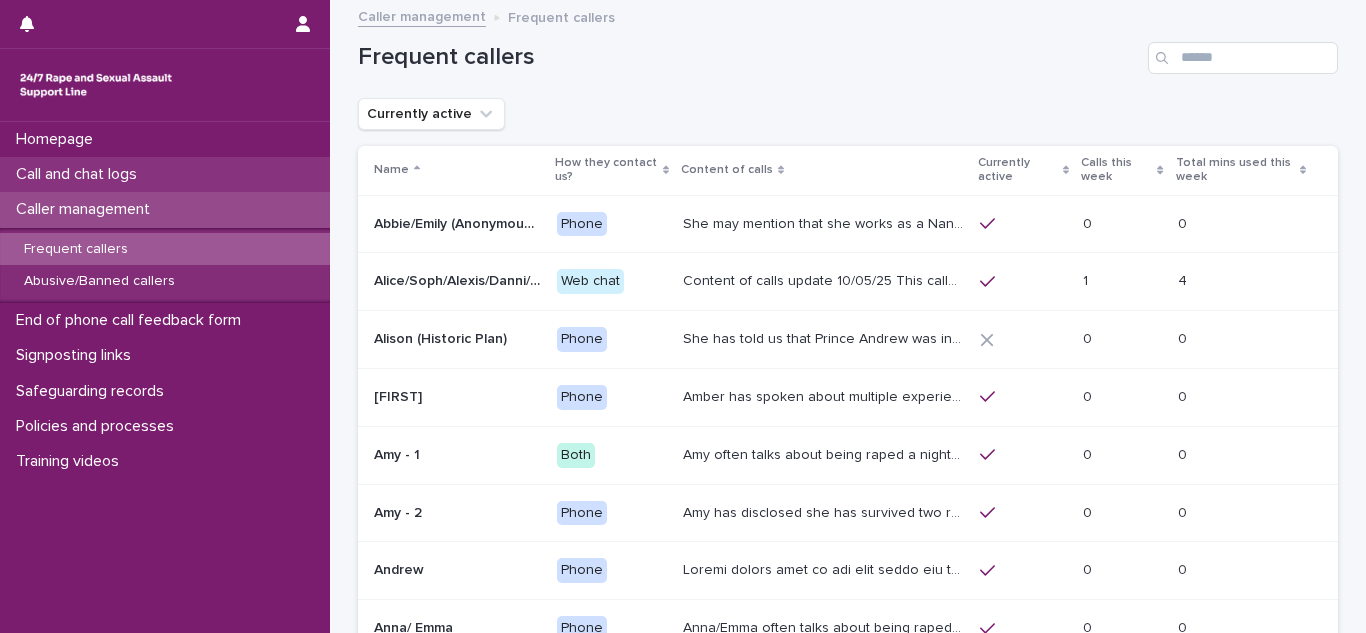 click on "Call and chat logs" at bounding box center [80, 174] 